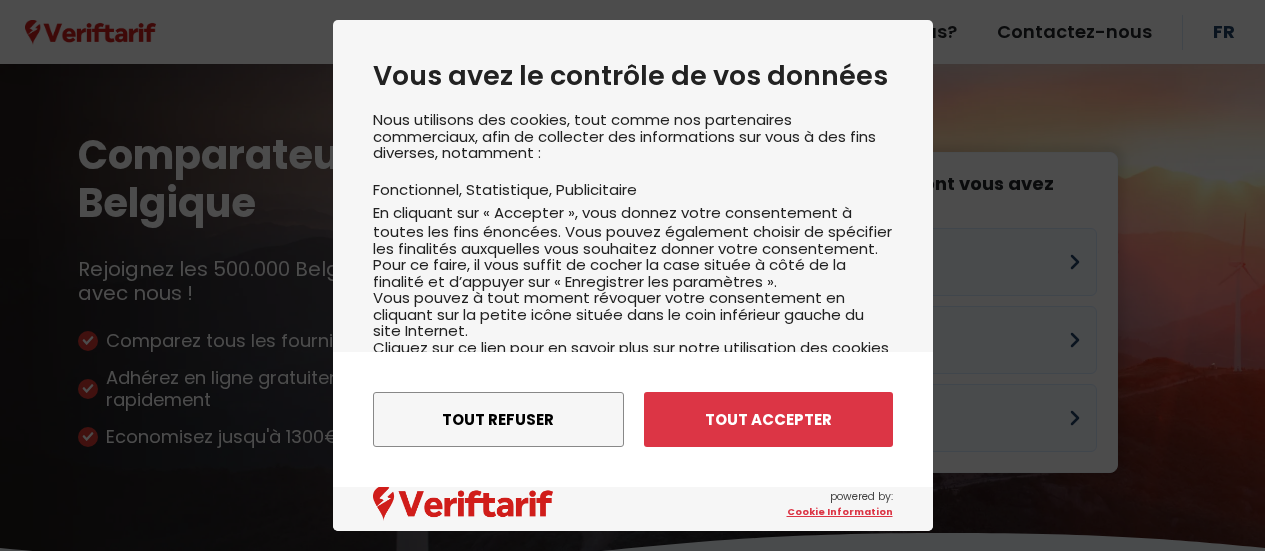 scroll, scrollTop: 0, scrollLeft: 0, axis: both 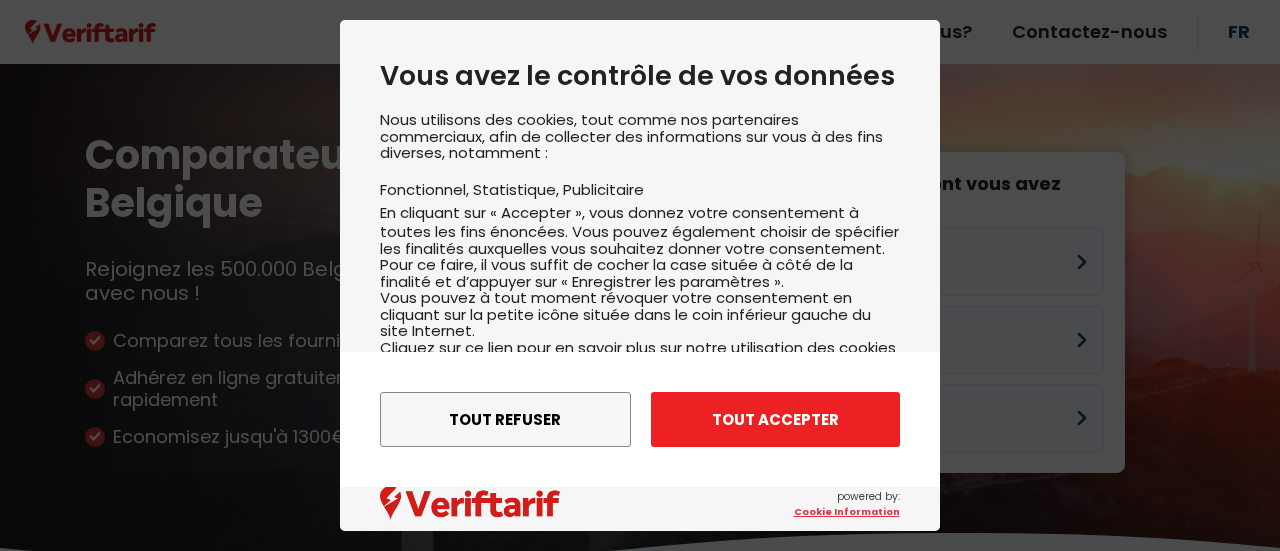 click on "Tout accepter" at bounding box center (775, 419) 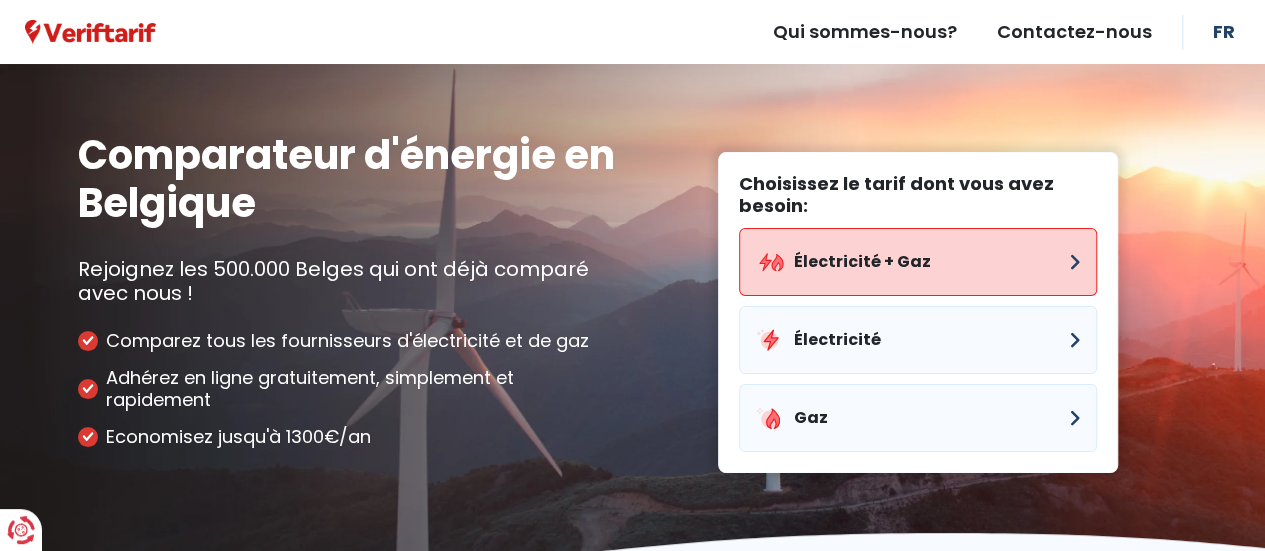 click on "Électricité + Gaz" at bounding box center [918, 262] 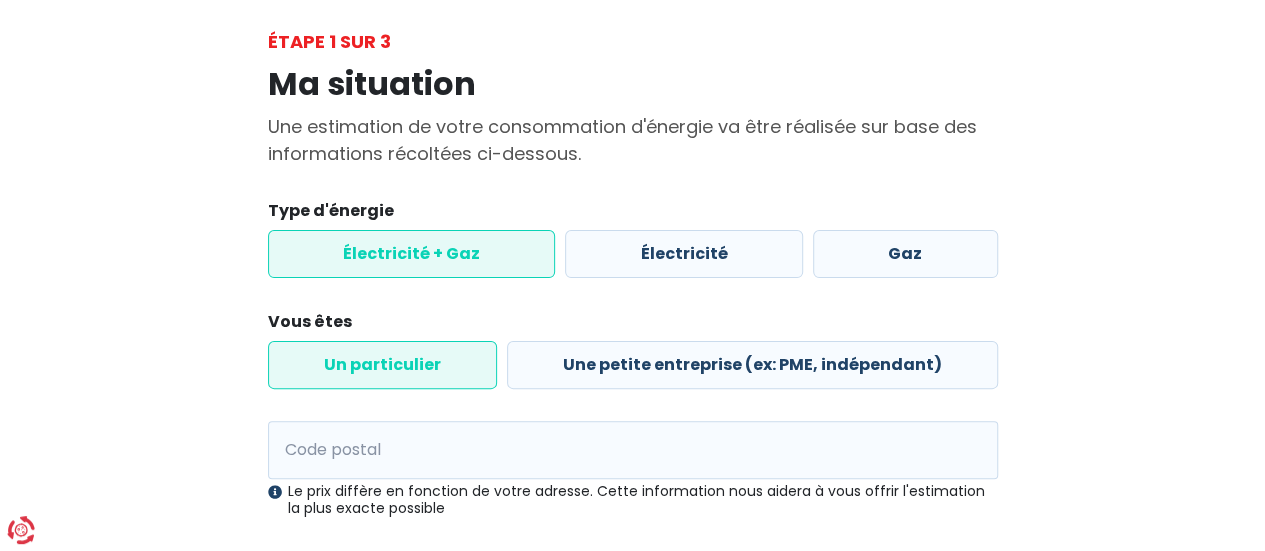 scroll, scrollTop: 300, scrollLeft: 0, axis: vertical 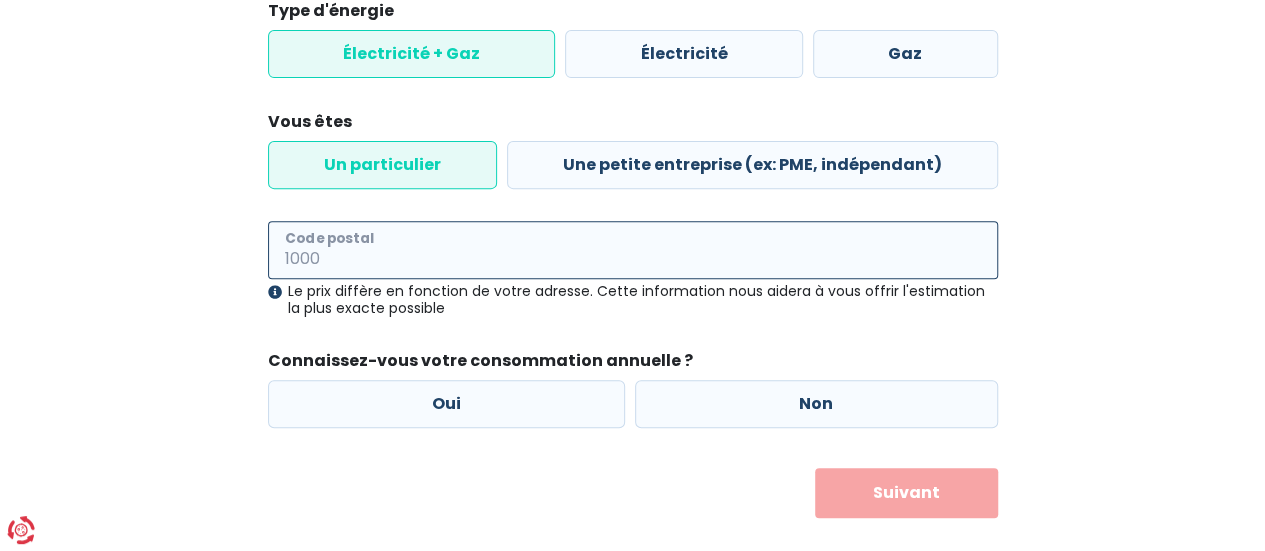 click on "Code postal" at bounding box center (633, 250) 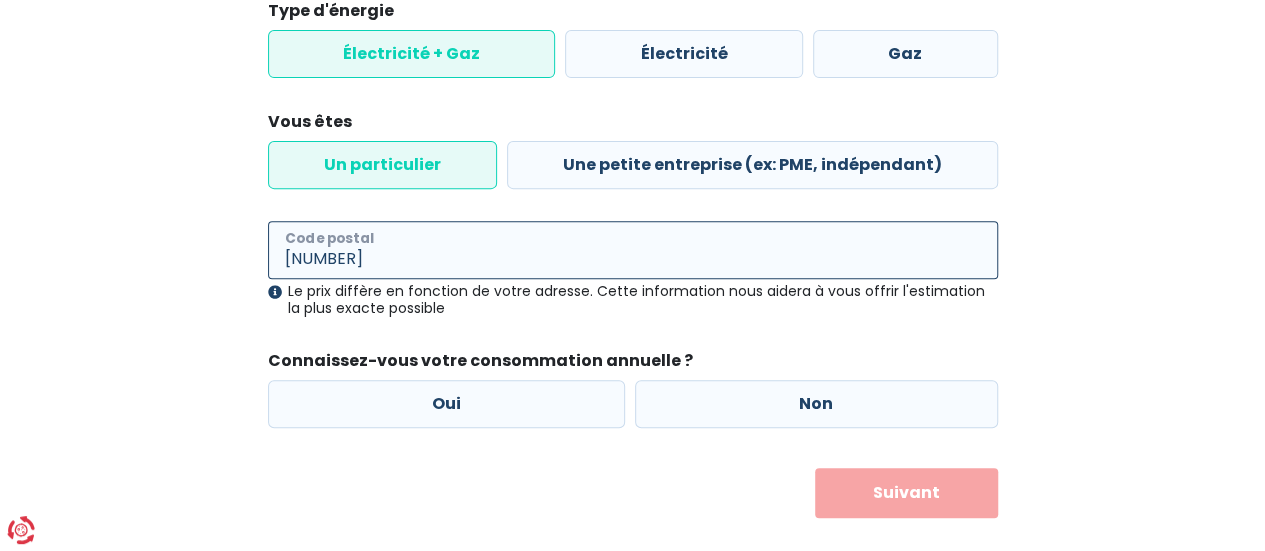 type on "[NUMBER]" 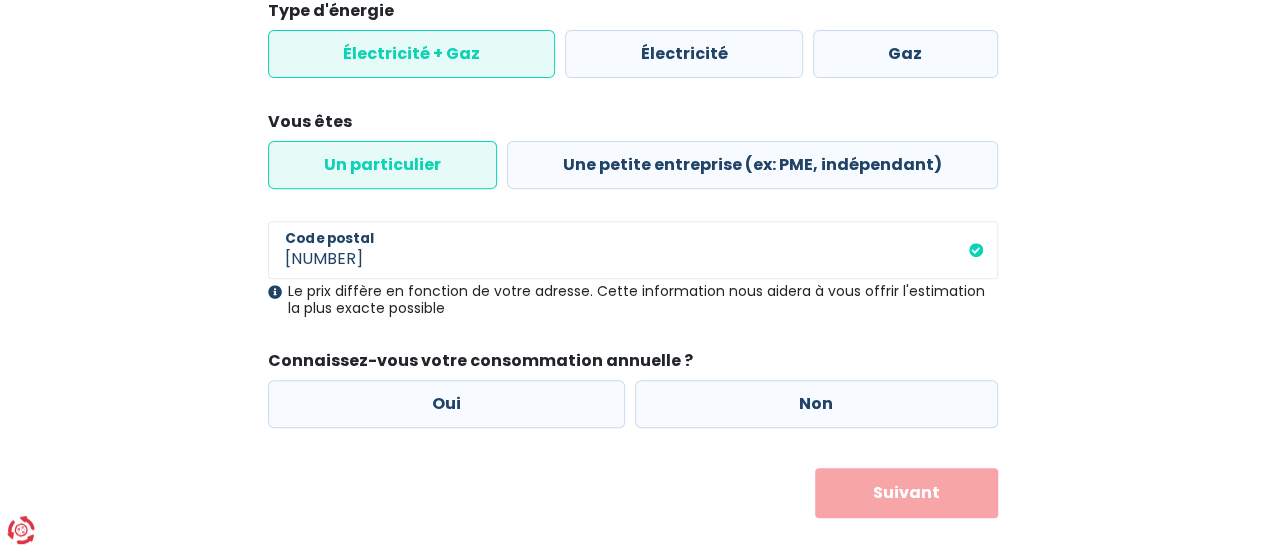 click on "Ma situation
Une estimation de votre consommation d'énergie va être réalisée sur base des informations récoltées ci-dessous.
Type d'énergie
Électricité + Gaz
Électricité
Gaz
Vous êtes
Un particulier
Une petite entreprise (ex: PME, indépendant)
[POSTAL_CODE]
Code postal
Le prix diffère en fonction de votre adresse. Cette information nous aidera à vous offrir l'estimation la plus exacte possible
Connaissez-vous votre consommation annuelle ?
Oui
Non
Retour
Suivant" at bounding box center [633, 186] 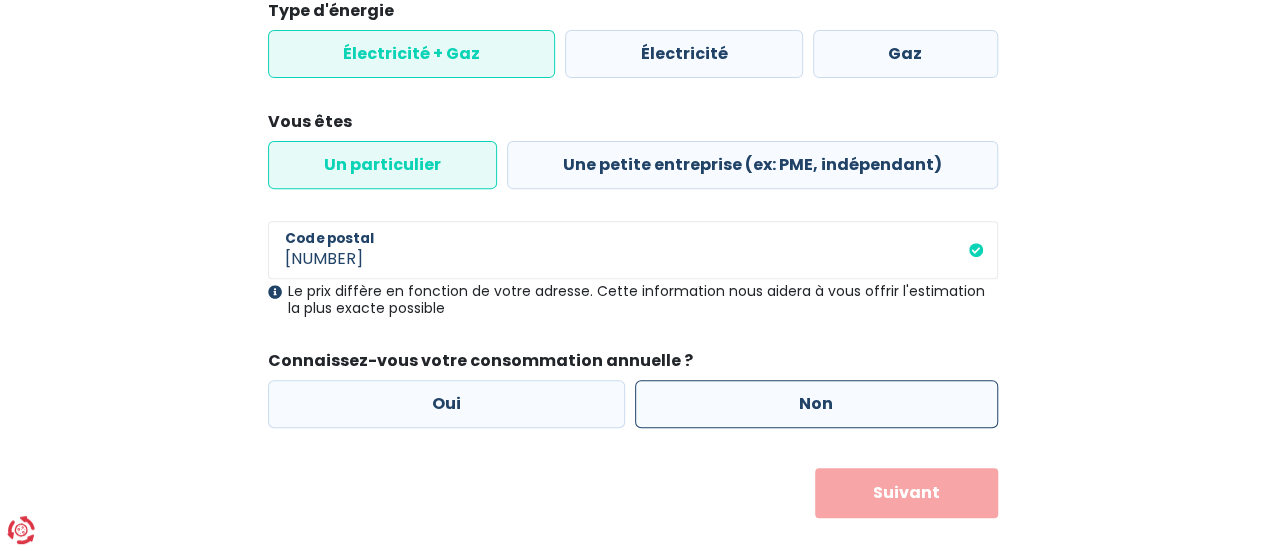 click on "Non" at bounding box center (816, 404) 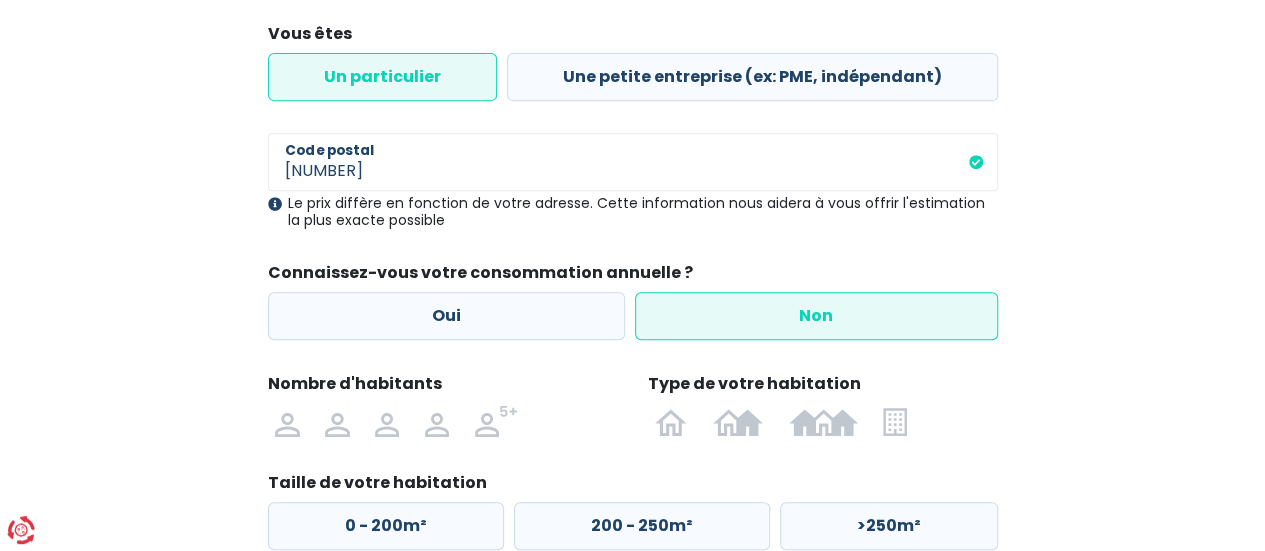 scroll, scrollTop: 500, scrollLeft: 0, axis: vertical 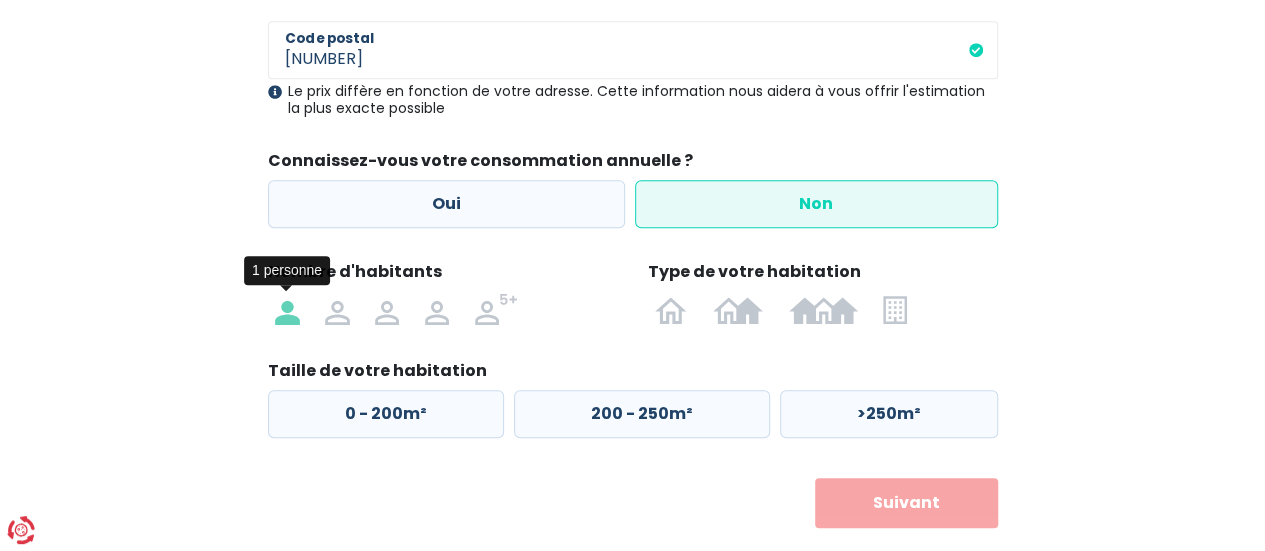 click at bounding box center (287, 309) 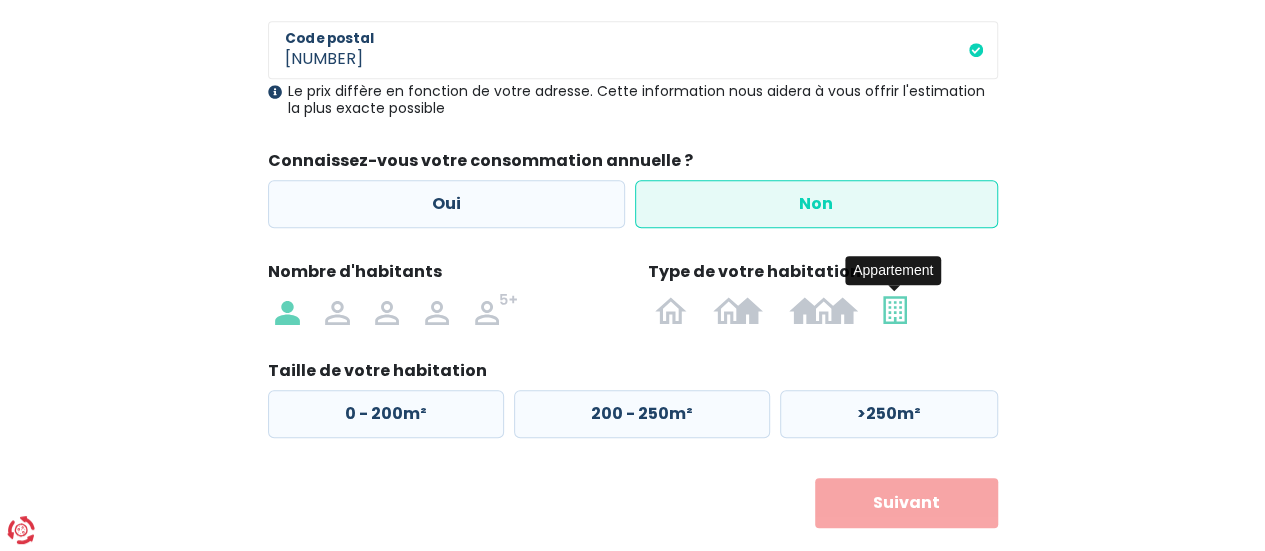 click at bounding box center (894, 309) 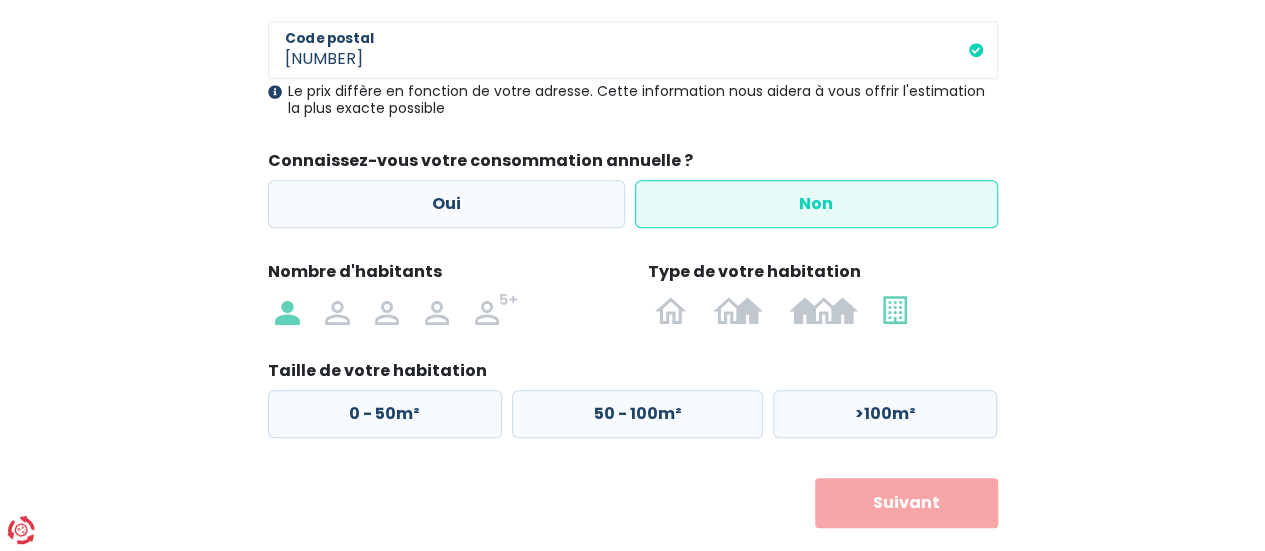 scroll, scrollTop: 539, scrollLeft: 0, axis: vertical 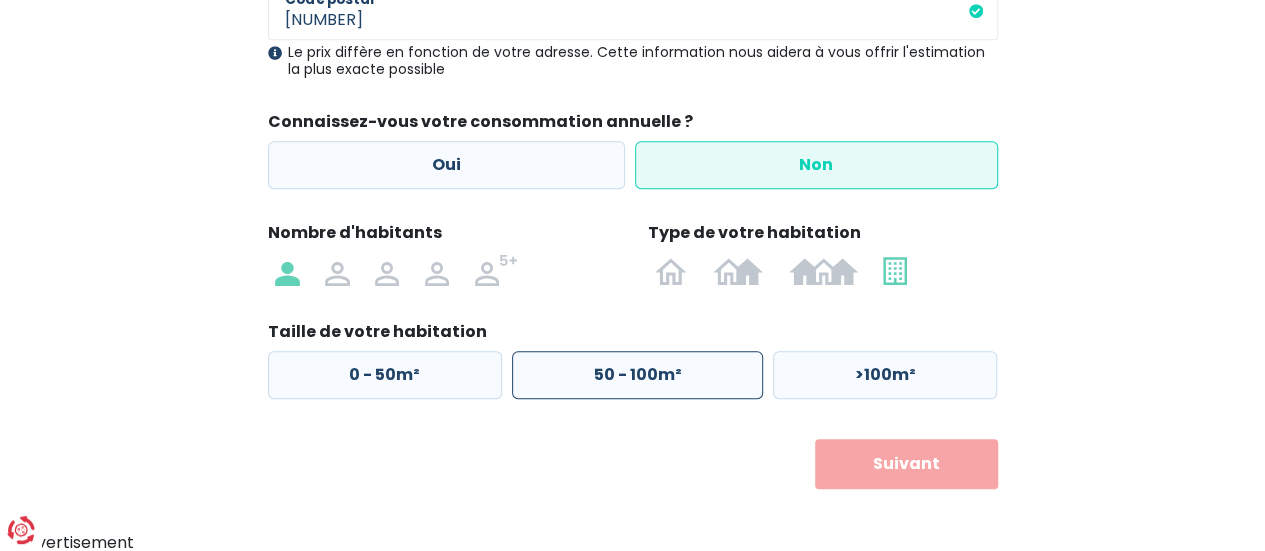 click on "50 - 100m²" at bounding box center [637, 375] 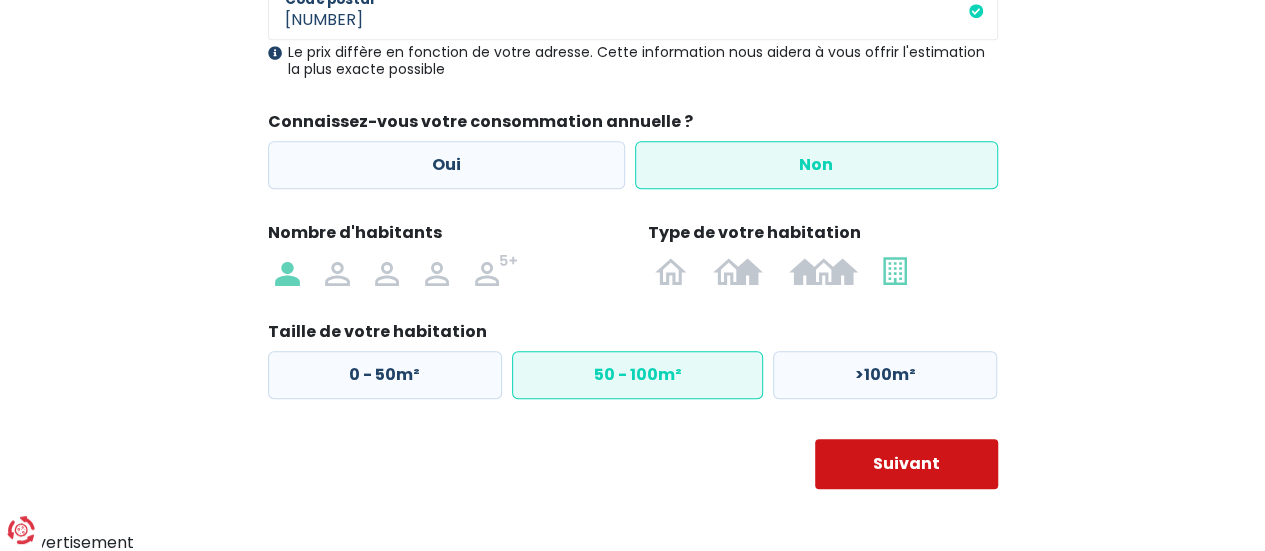 click on "Suivant" at bounding box center [906, 464] 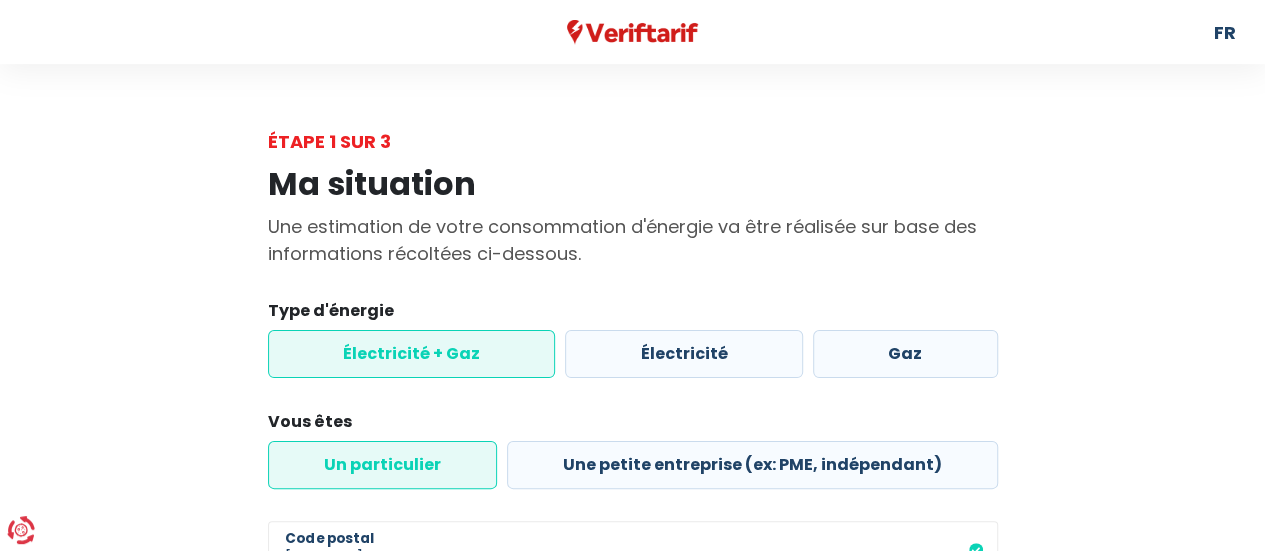 select 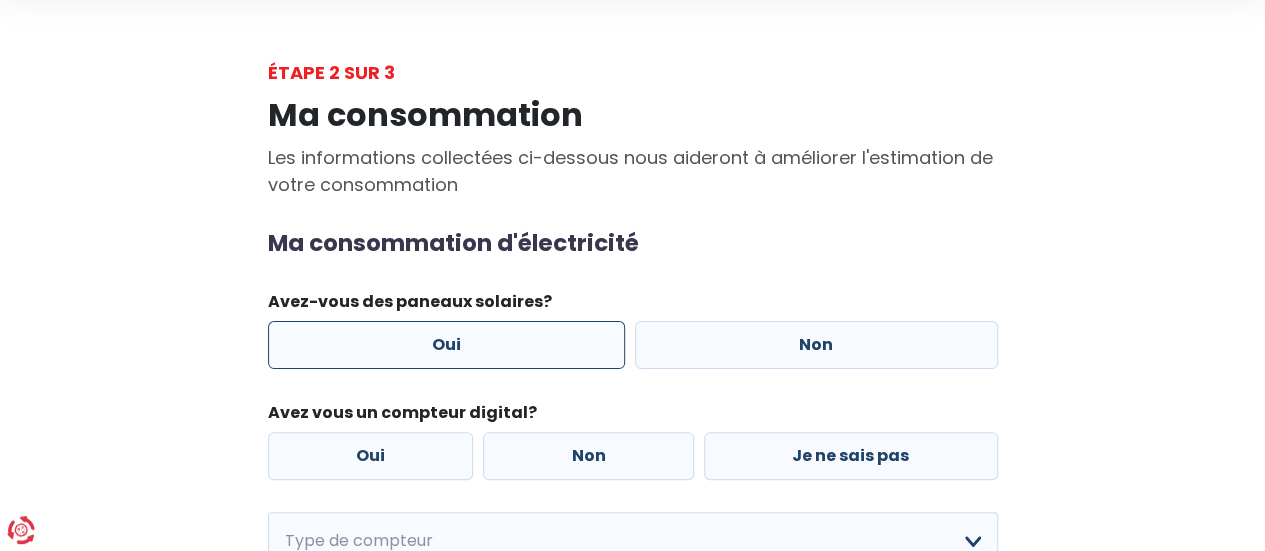 scroll, scrollTop: 100, scrollLeft: 0, axis: vertical 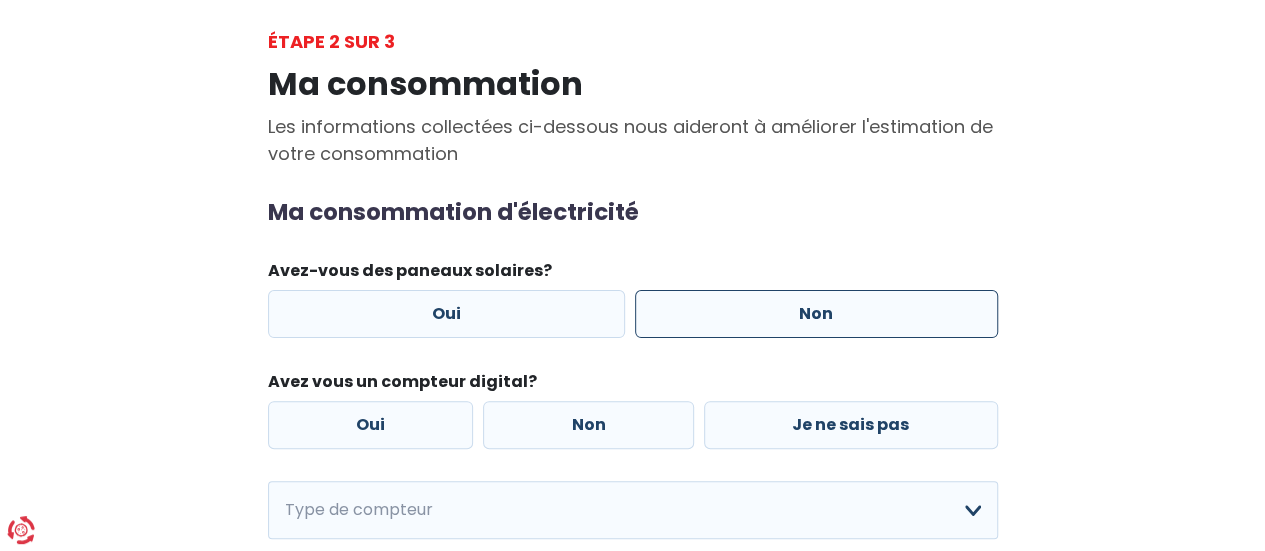 click on "Non" at bounding box center [816, 314] 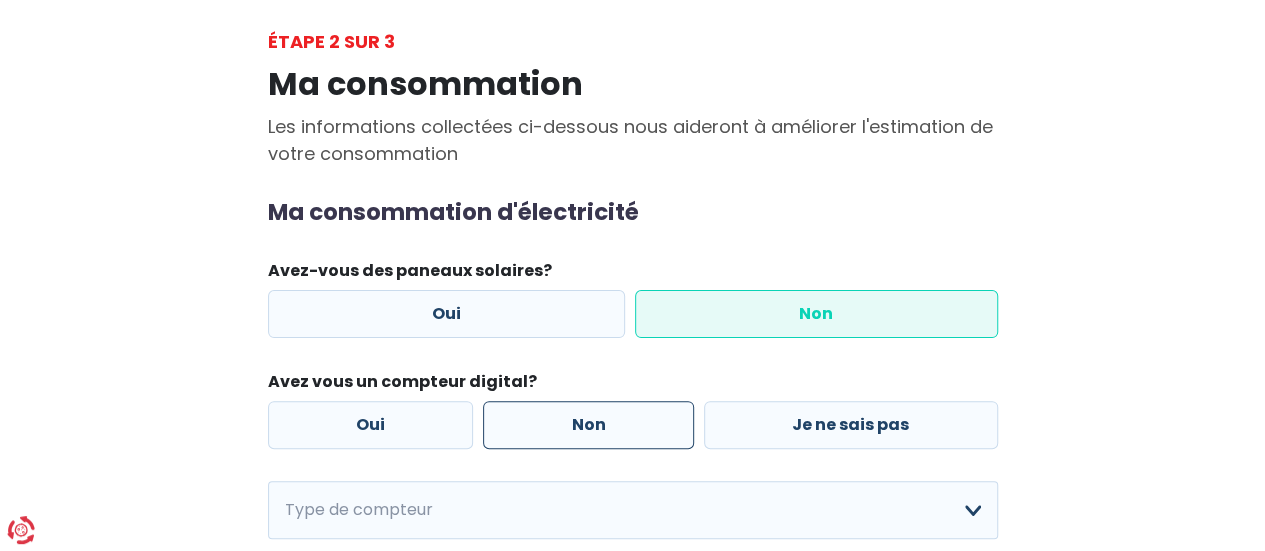 click on "Non" at bounding box center (588, 425) 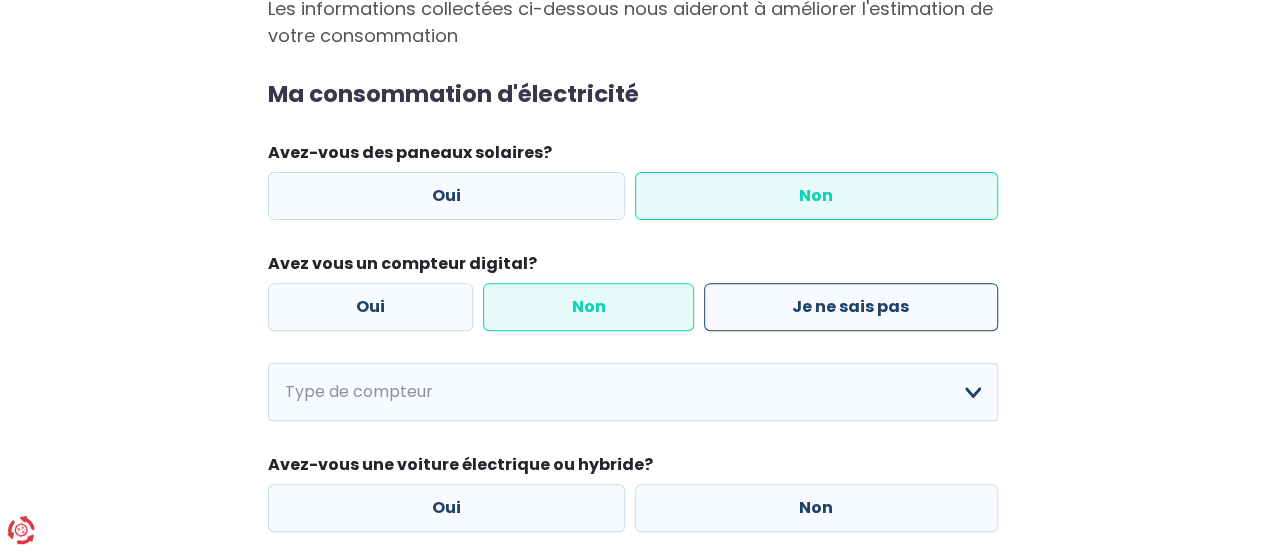scroll, scrollTop: 300, scrollLeft: 0, axis: vertical 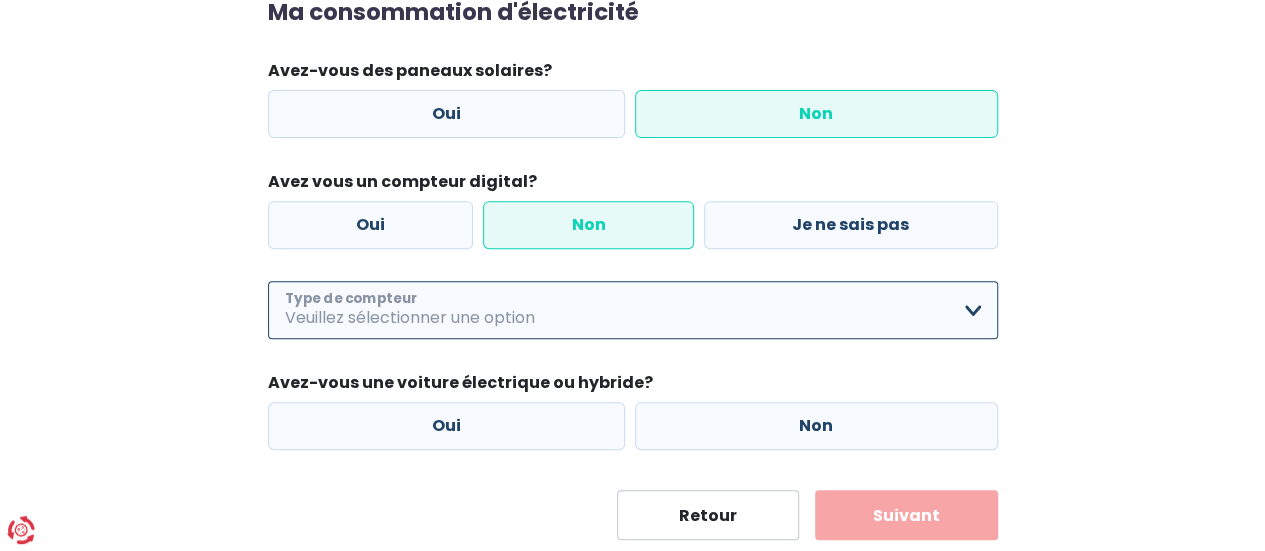 click on "Mono-horaire Bi-horaire Mono-horaire + exclusif nuit Bi-horaire + exclusif nuit Je ne sais pas
Veuillez sélectionner une option" at bounding box center [633, 310] 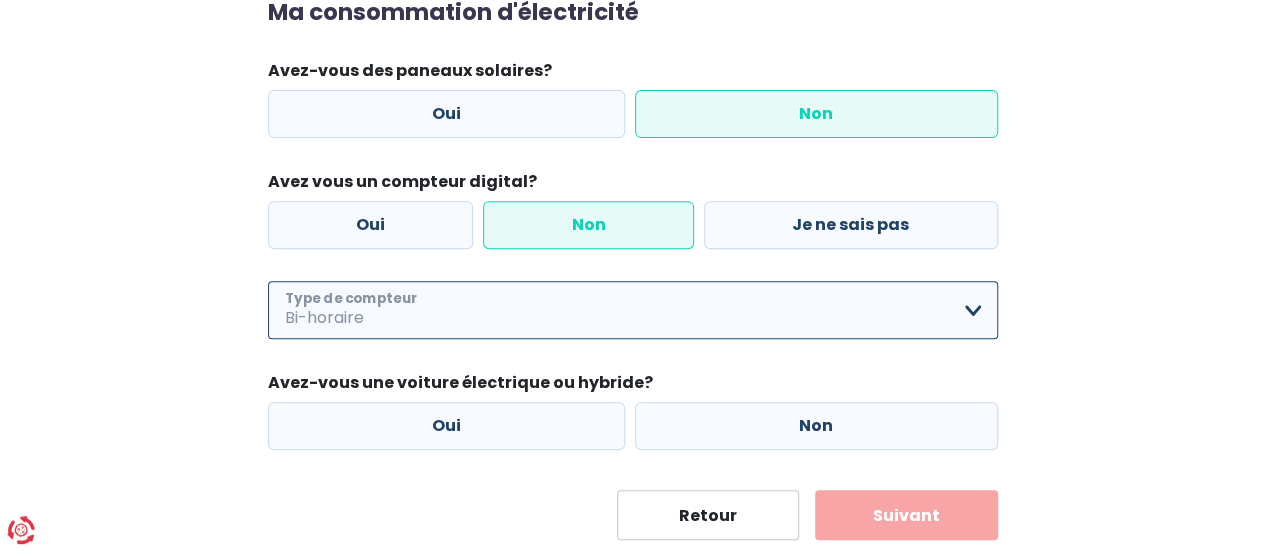 click on "Mono-horaire Bi-horaire Mono-horaire + exclusif nuit Bi-horaire + exclusif nuit Je ne sais pas
Veuillez sélectionner une option" at bounding box center (633, 310) 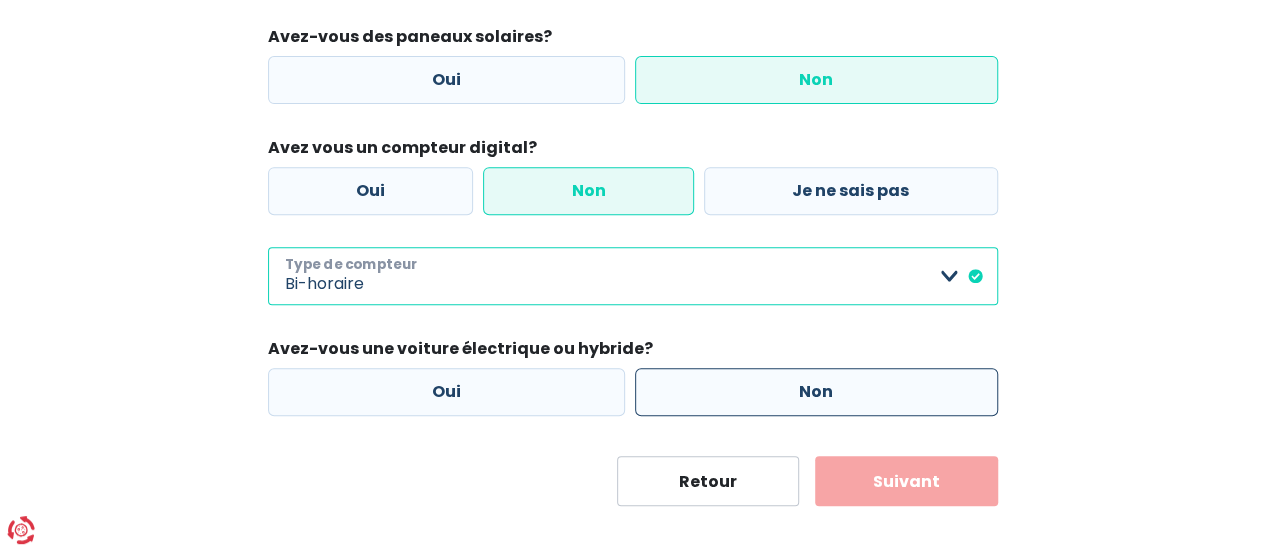 scroll, scrollTop: 351, scrollLeft: 0, axis: vertical 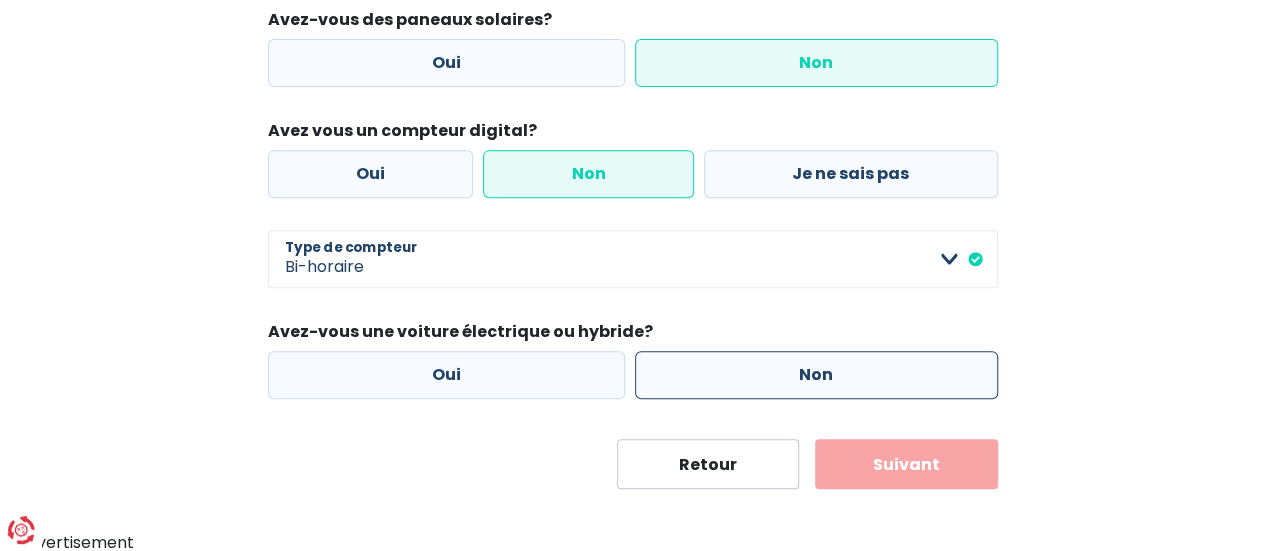 click on "Non" at bounding box center [816, 375] 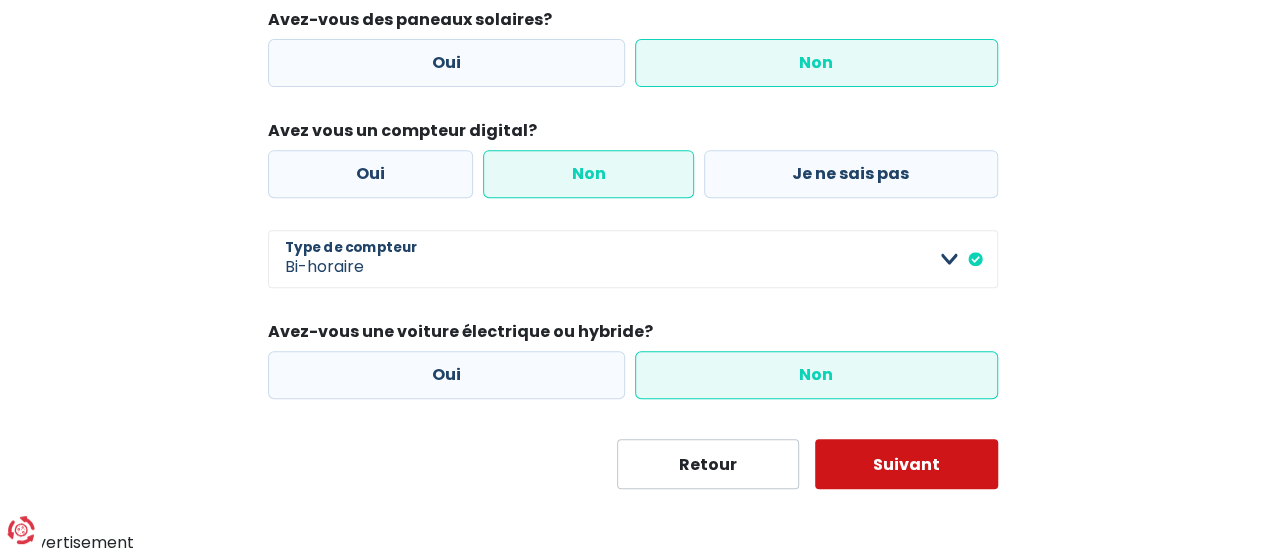 click on "Suivant" at bounding box center (906, 464) 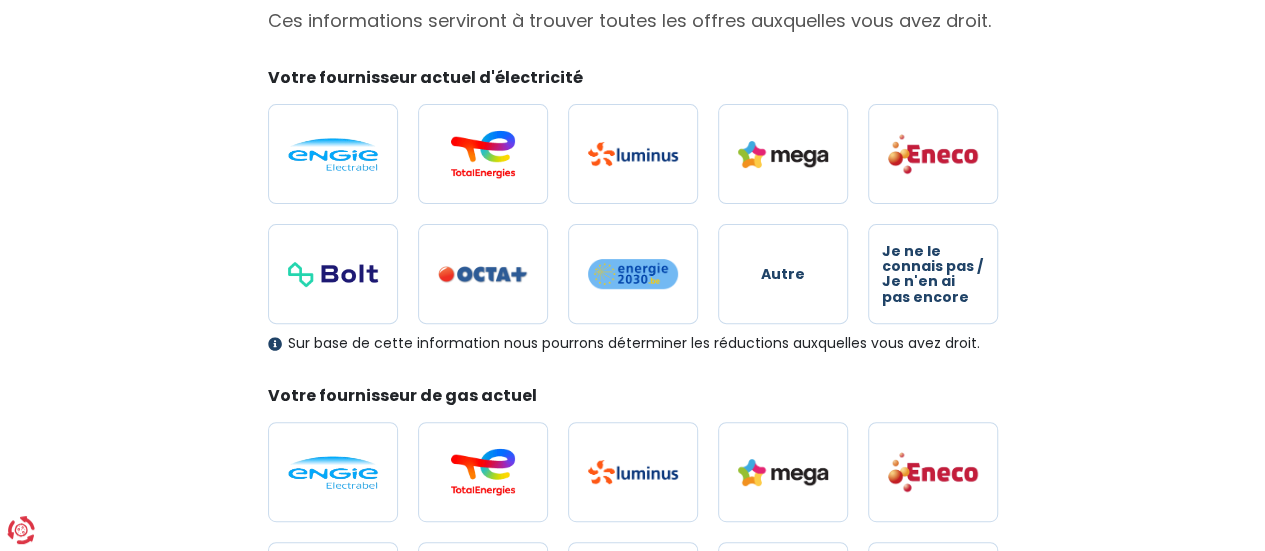 scroll, scrollTop: 166, scrollLeft: 0, axis: vertical 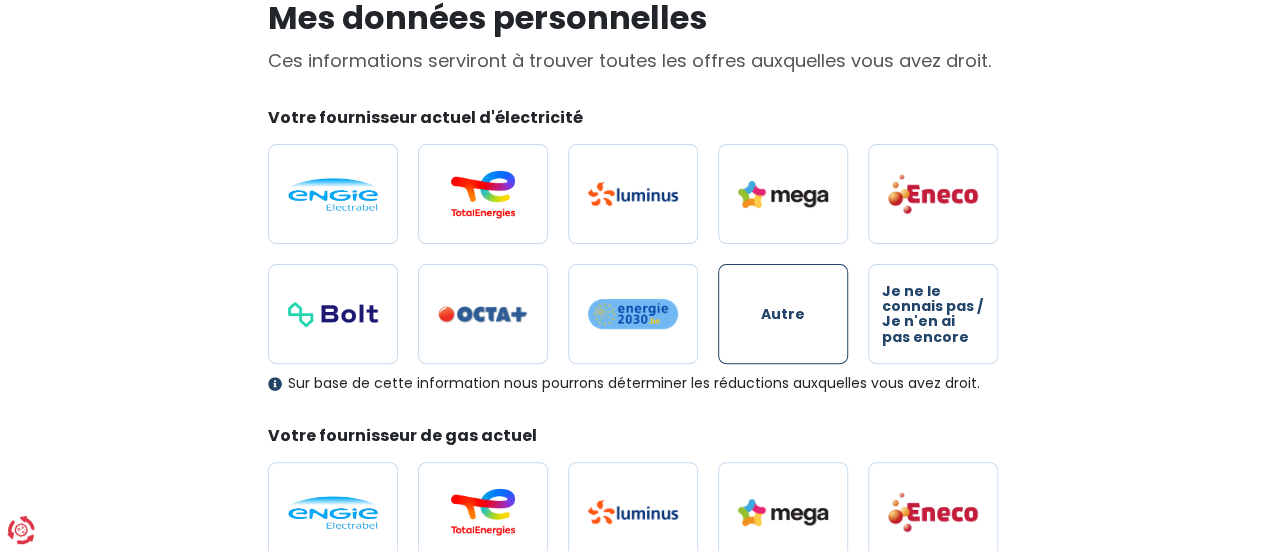 click on "Autre" at bounding box center (783, 314) 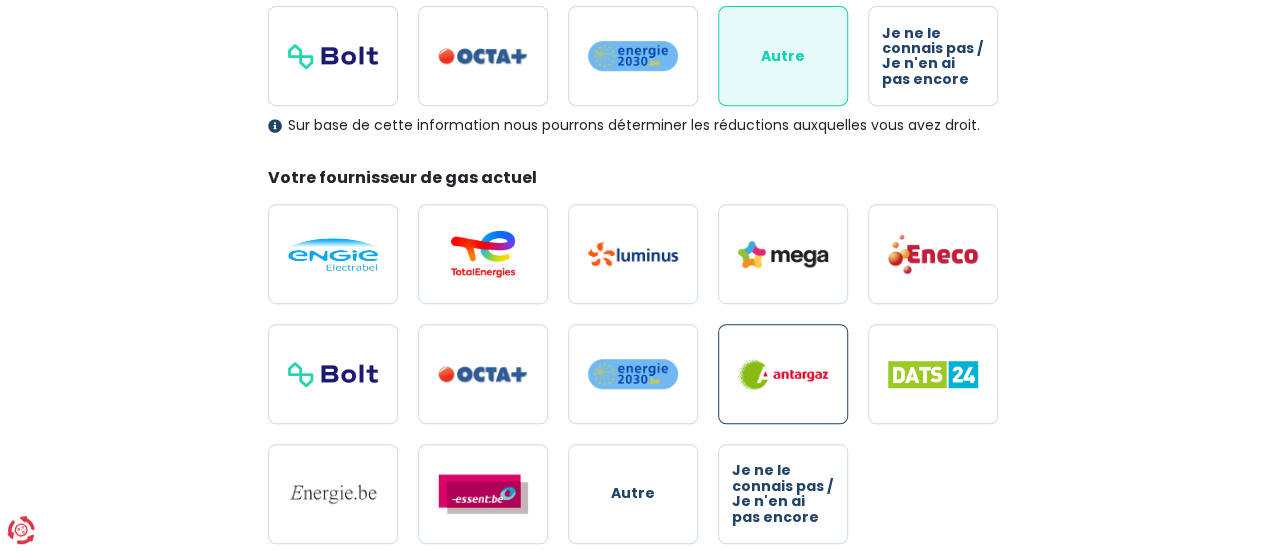 scroll, scrollTop: 466, scrollLeft: 0, axis: vertical 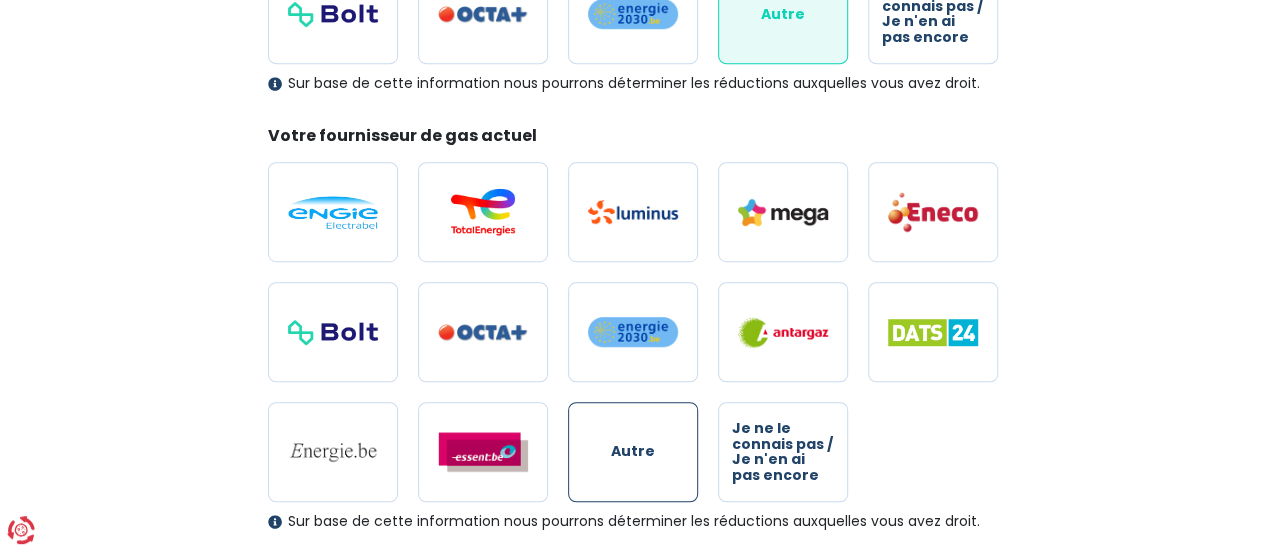 click on "Autre" at bounding box center (633, 452) 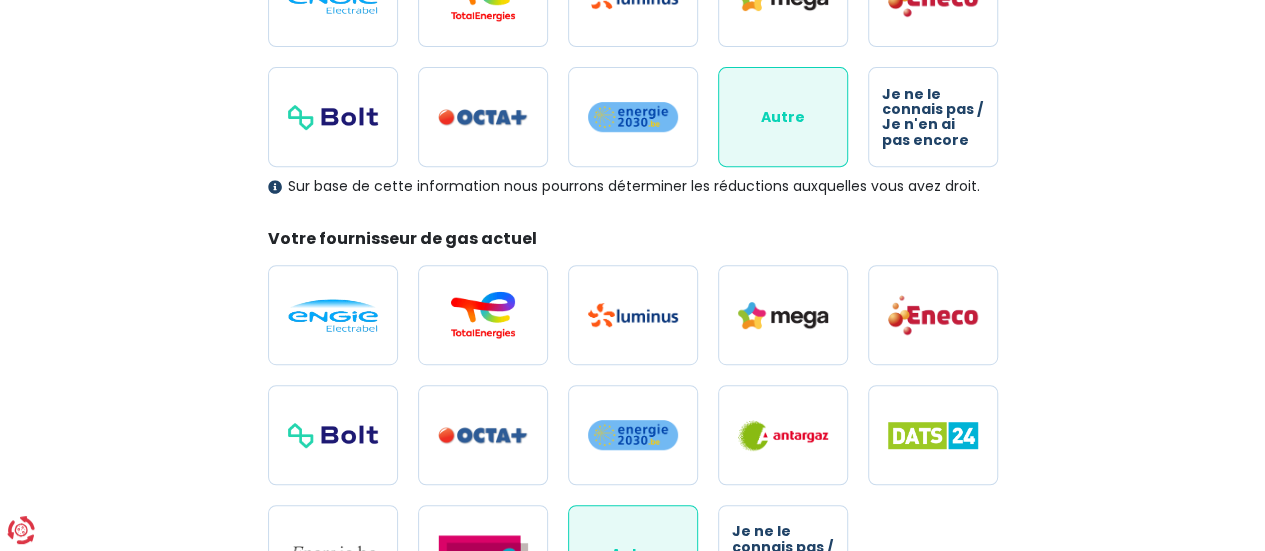 scroll, scrollTop: 266, scrollLeft: 0, axis: vertical 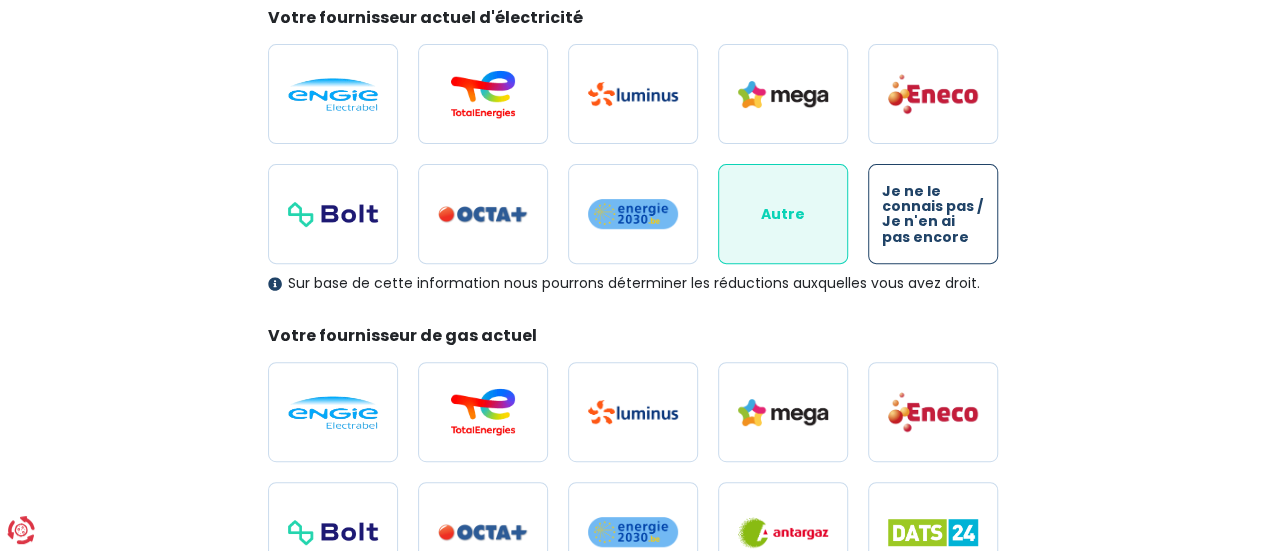 click on "Je ne le connais pas / Je n'en ai pas encore" at bounding box center [933, 215] 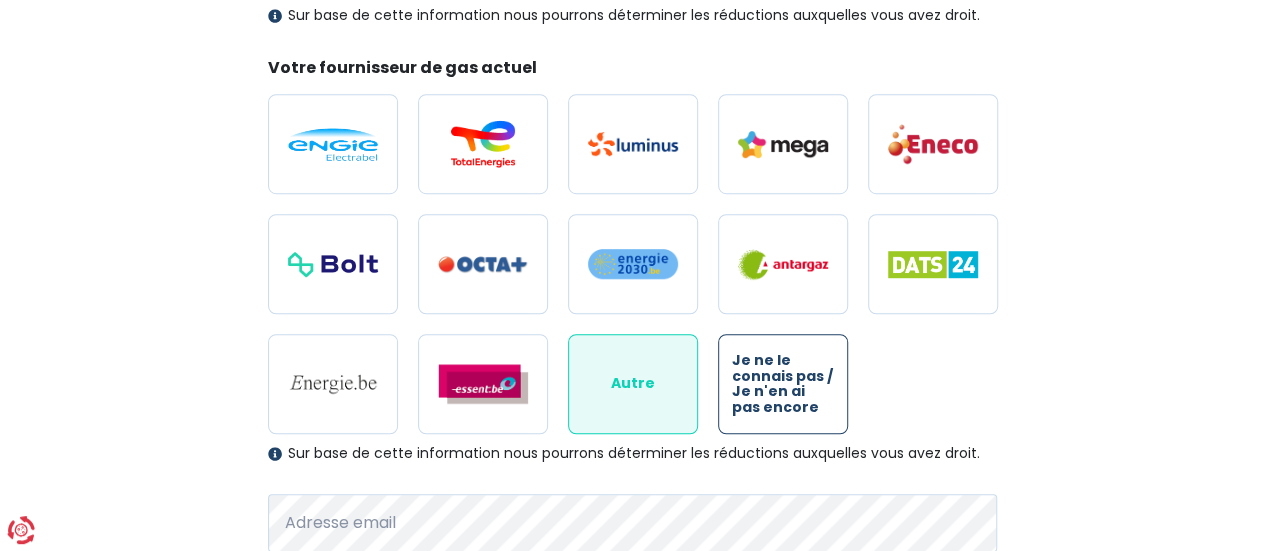 scroll, scrollTop: 566, scrollLeft: 0, axis: vertical 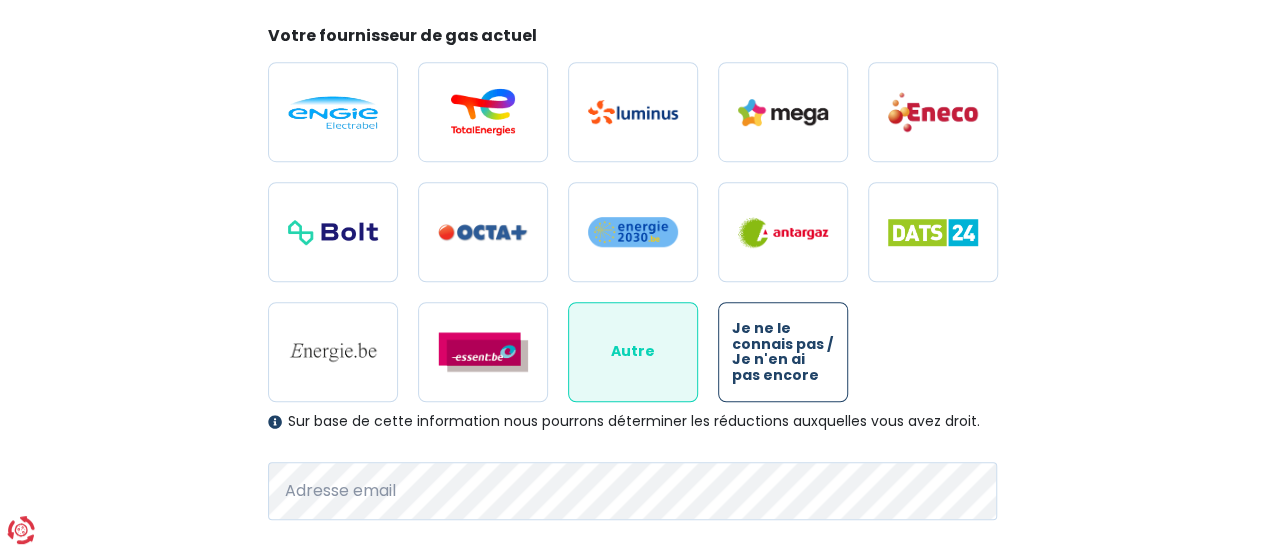click on "Je ne le connais pas / Je n'en ai pas encore" at bounding box center (783, 352) 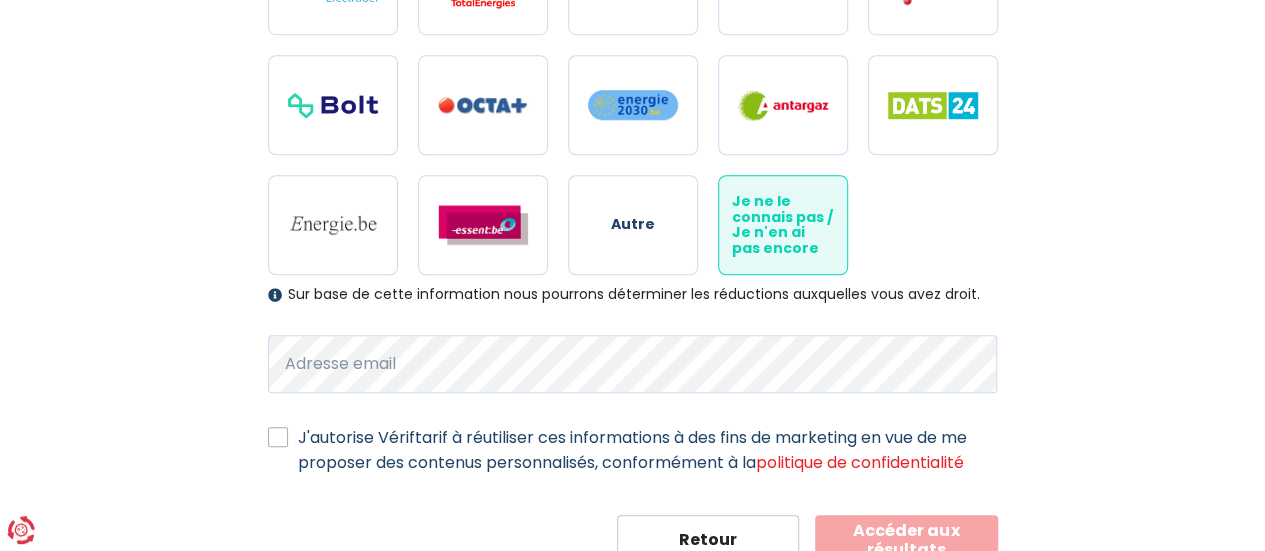 scroll, scrollTop: 766, scrollLeft: 0, axis: vertical 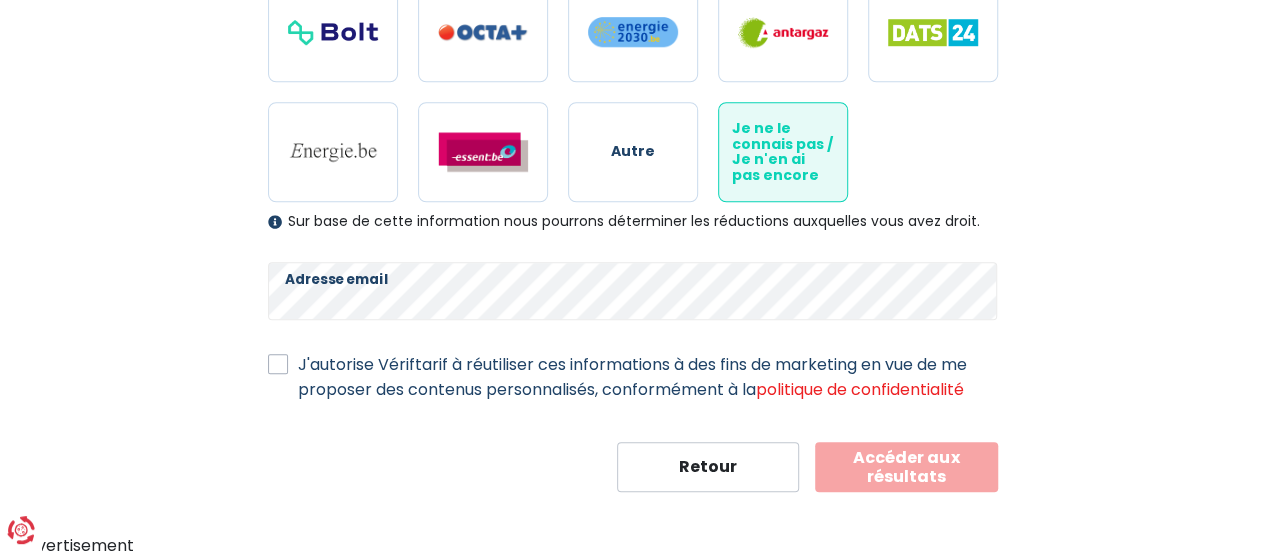 click on "J'autorise Vériftarif à réutiliser ces informations à des fins de marketing en vue de me proposer des contenus personnalisés, conformément à la
politique de confidentialité" at bounding box center (648, 377) 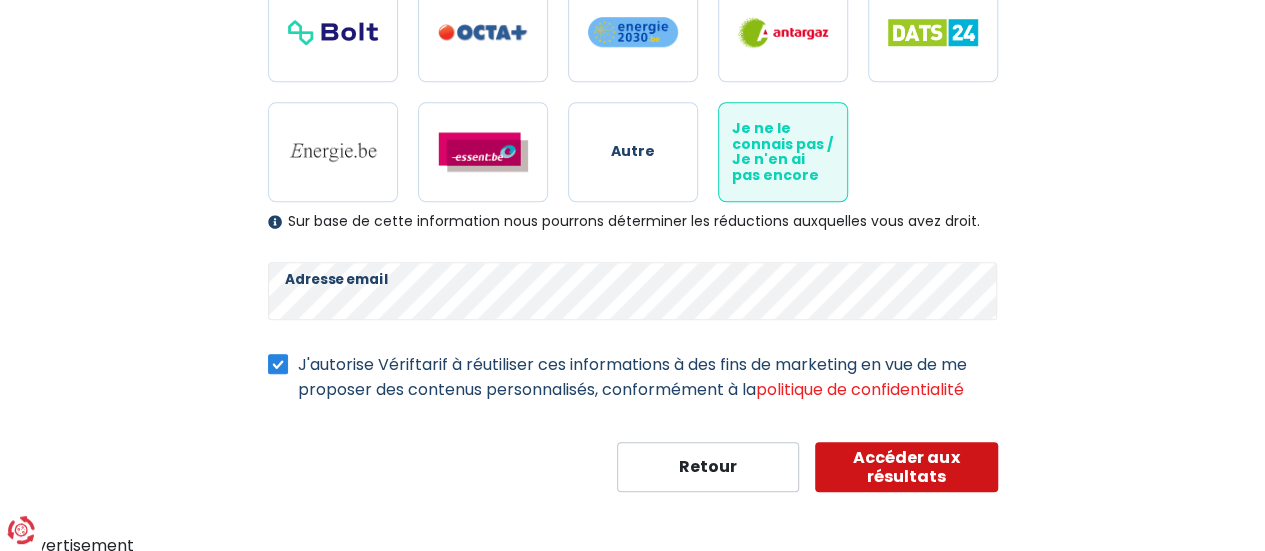 click on "Accéder aux résultats" at bounding box center [906, 467] 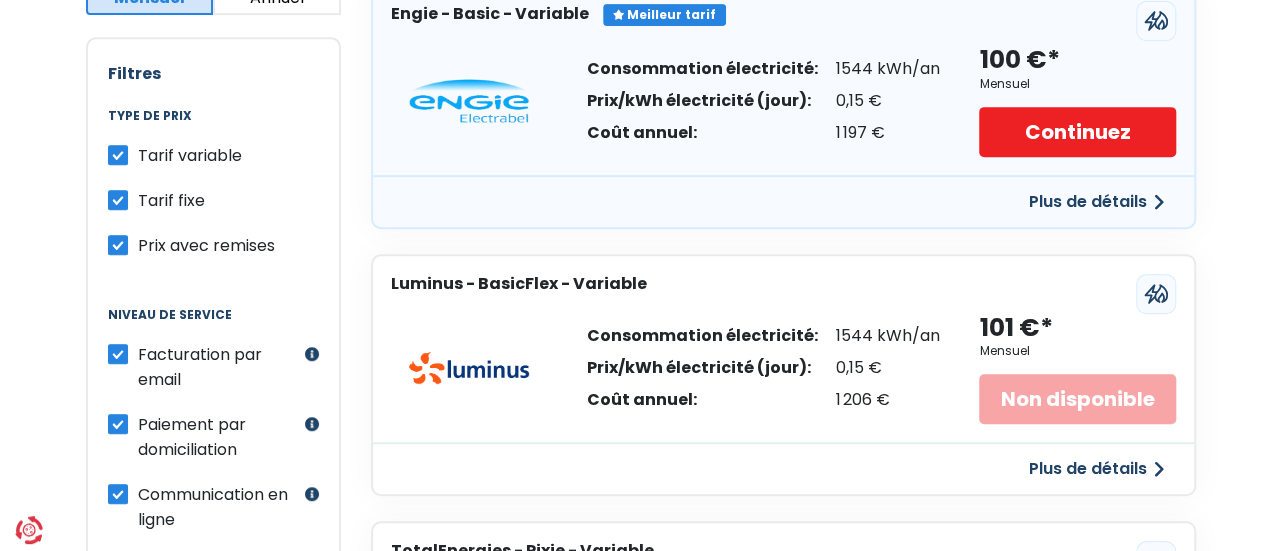 scroll, scrollTop: 400, scrollLeft: 0, axis: vertical 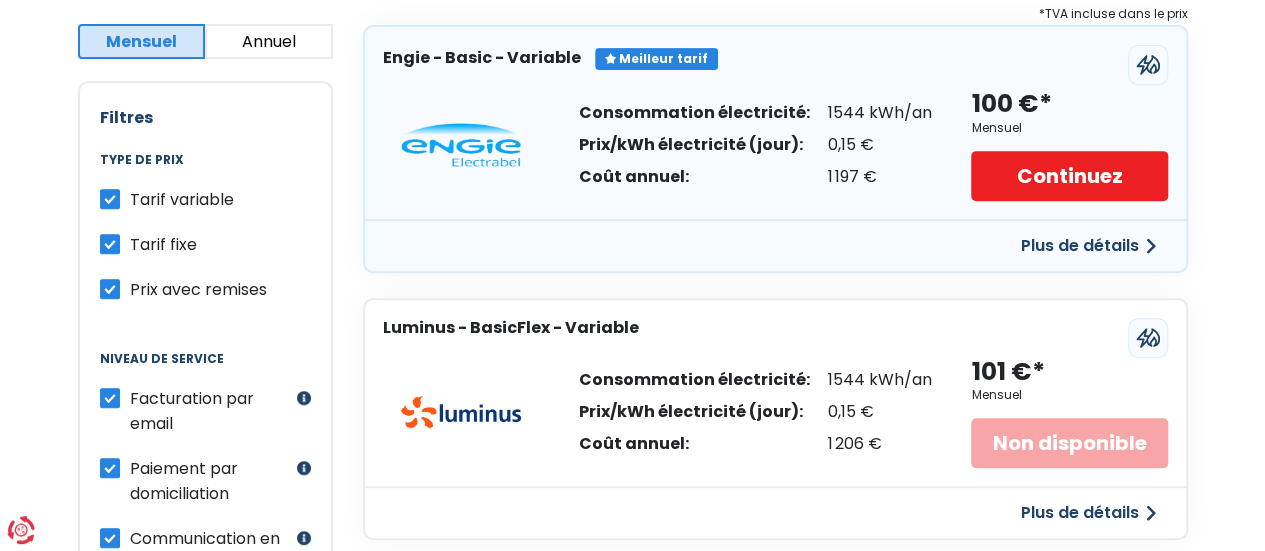 drag, startPoint x: 1090, startPoint y: 246, endPoint x: 1244, endPoint y: 163, distance: 174.94284 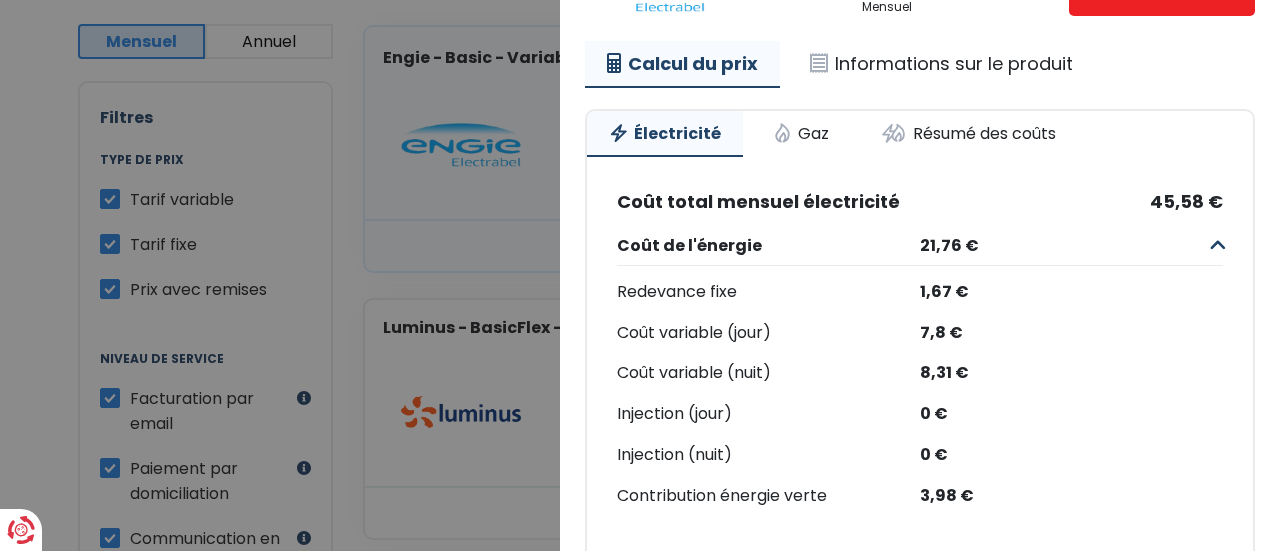 scroll, scrollTop: 200, scrollLeft: 0, axis: vertical 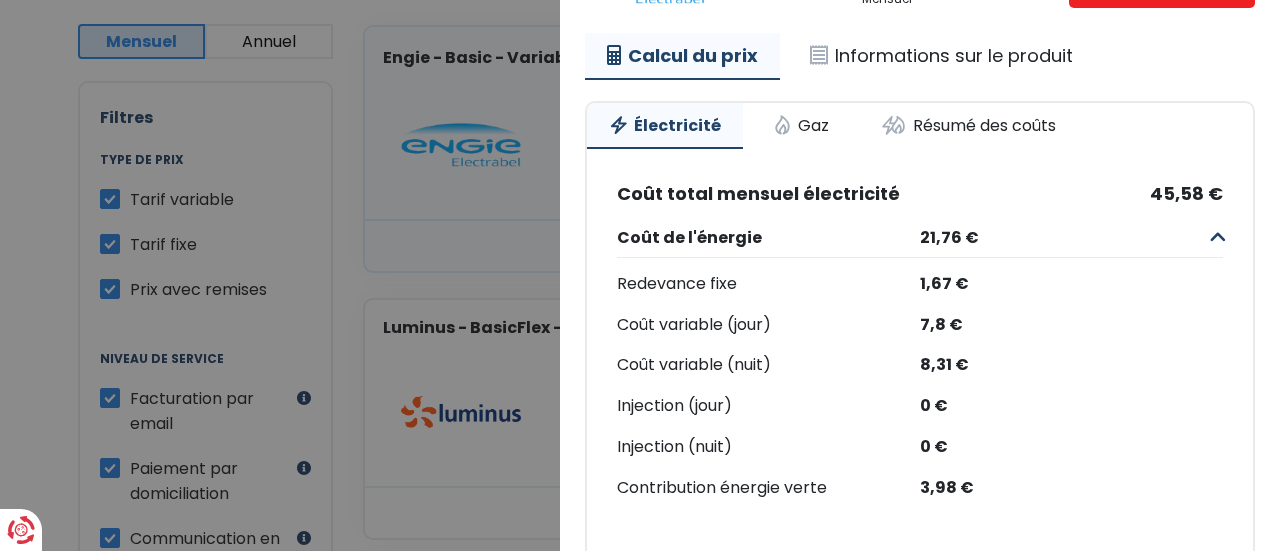 click on "Résumé des coûts" at bounding box center (968, 125) 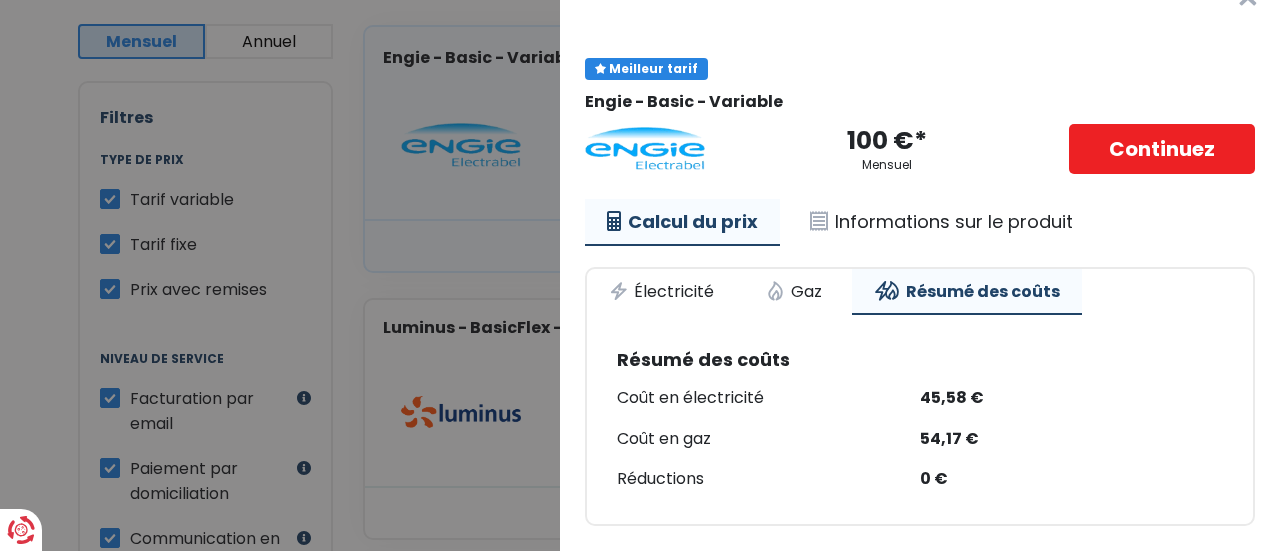 scroll, scrollTop: 48, scrollLeft: 0, axis: vertical 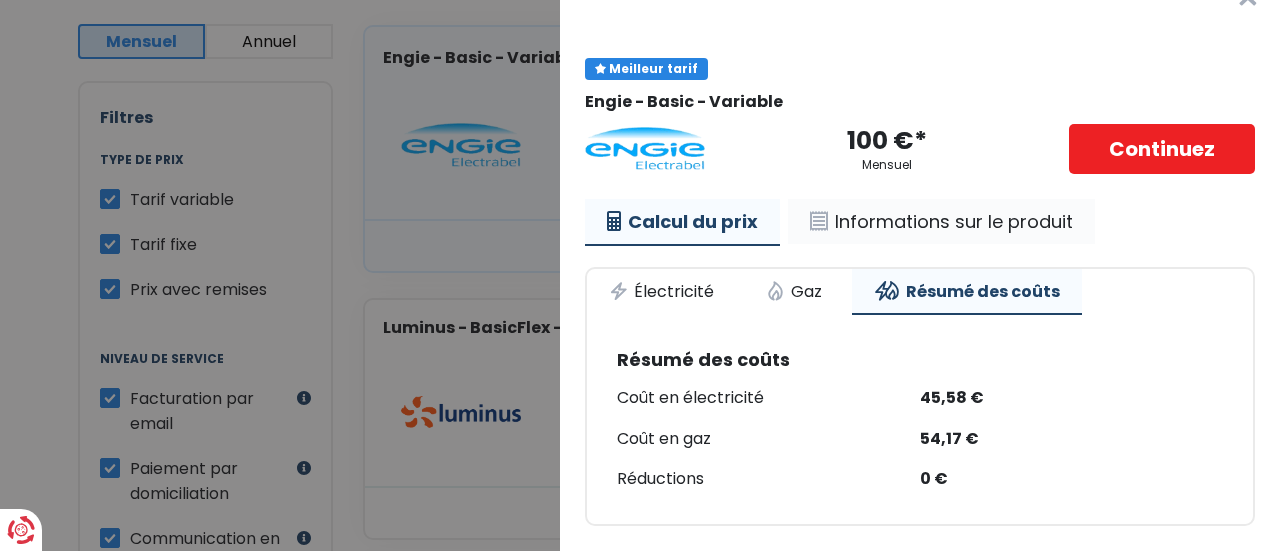 click on "Informations sur le produit" at bounding box center (941, 222) 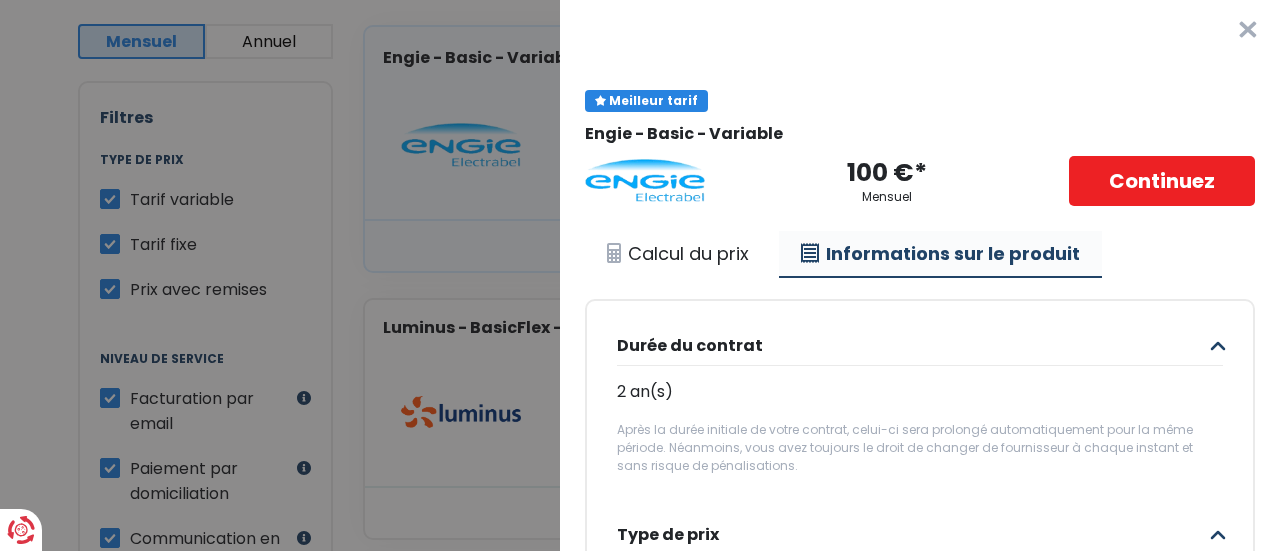 scroll, scrollTop: 0, scrollLeft: 0, axis: both 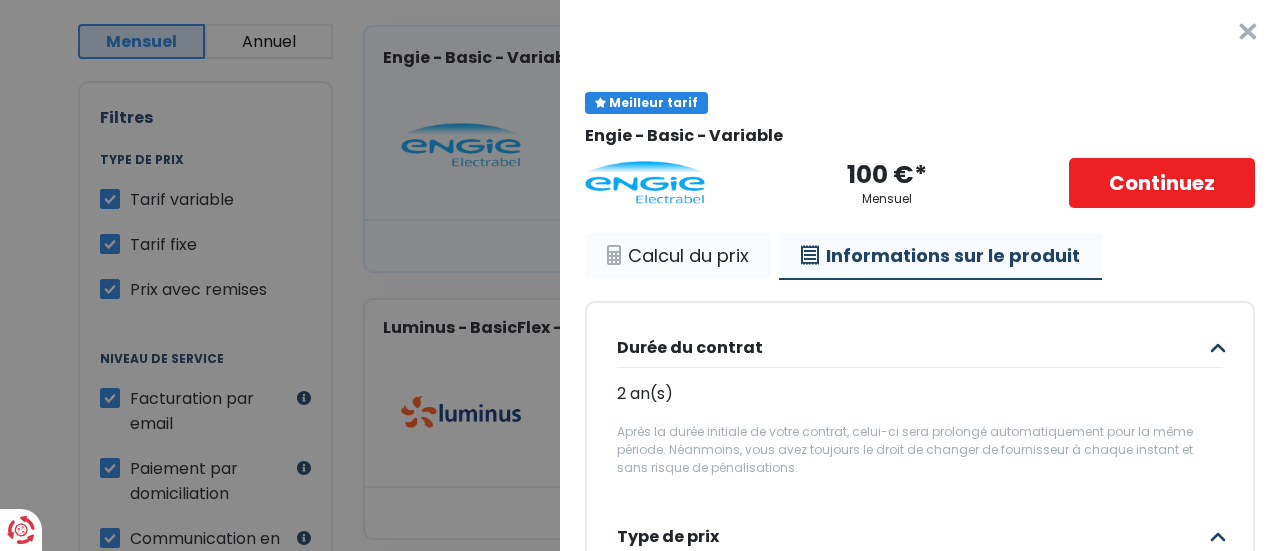 click on "Calcul du prix" at bounding box center (678, 256) 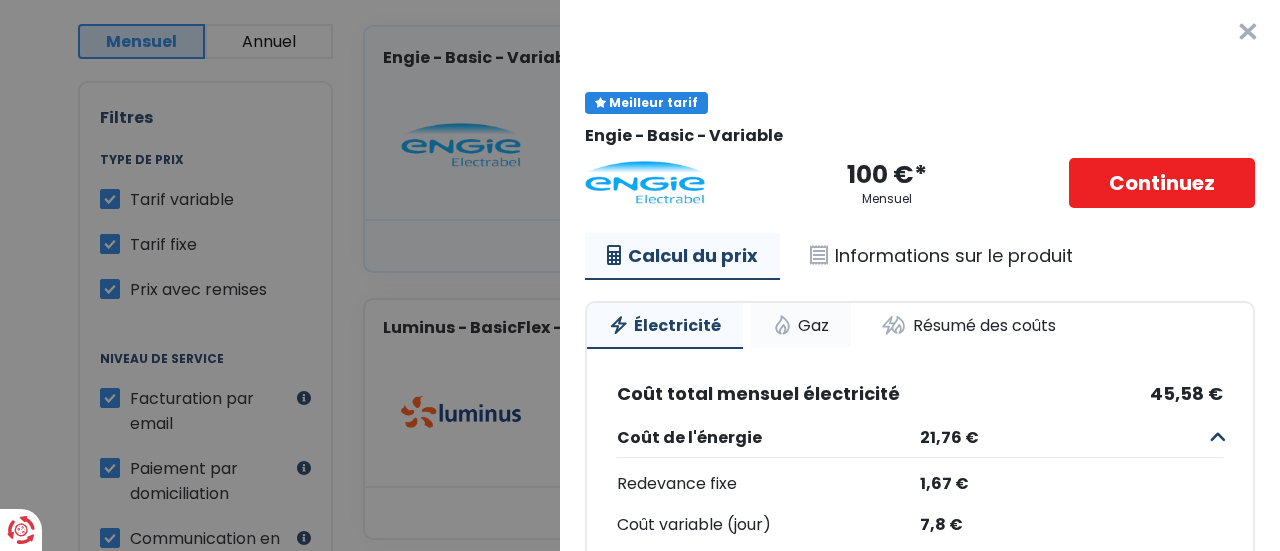 click on "Gaz" at bounding box center (801, 325) 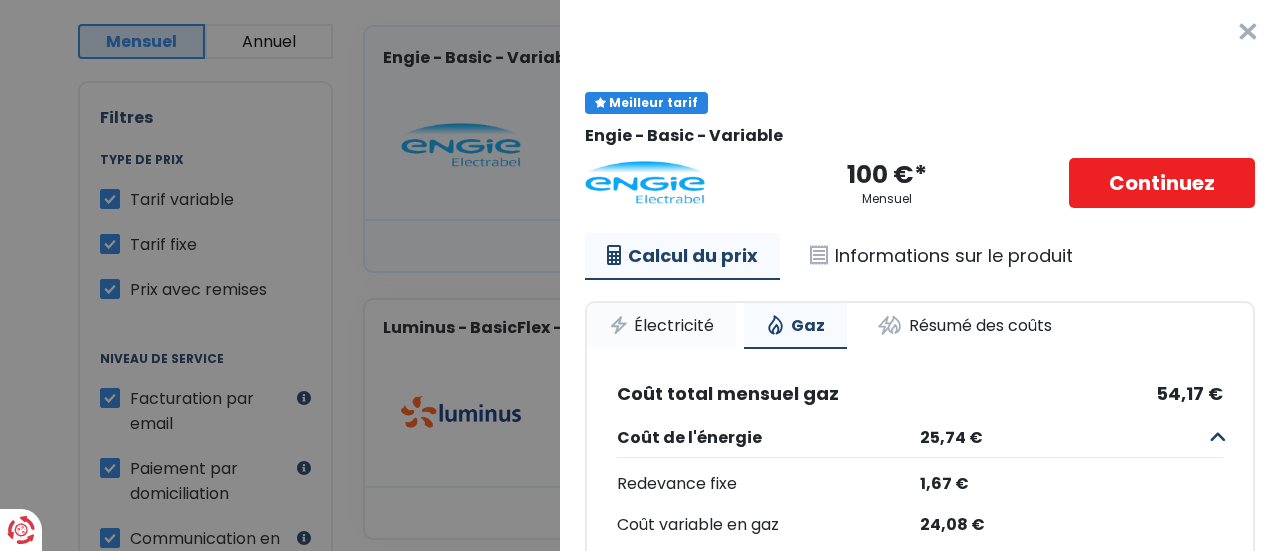 click on "Électricité" at bounding box center [661, 325] 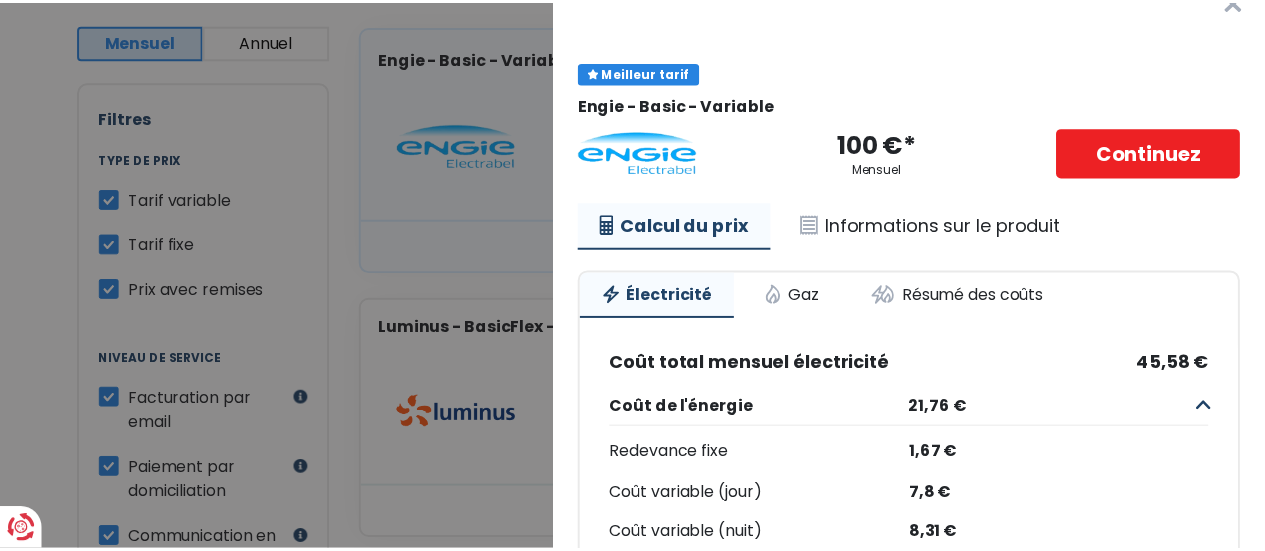 scroll, scrollTop: 0, scrollLeft: 0, axis: both 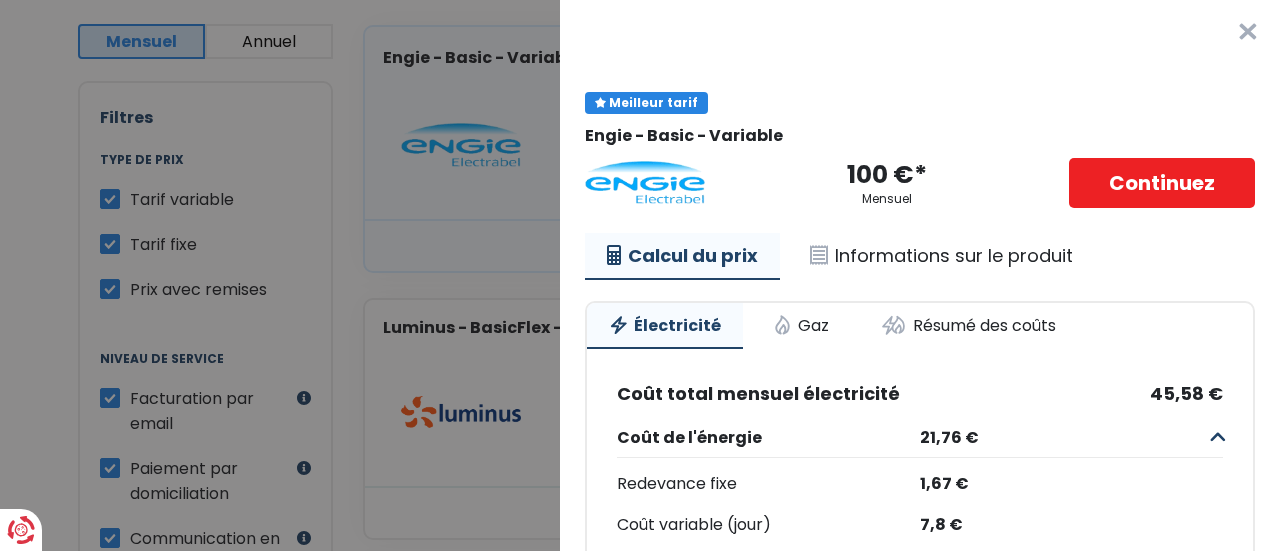click on "×" at bounding box center [1248, 32] 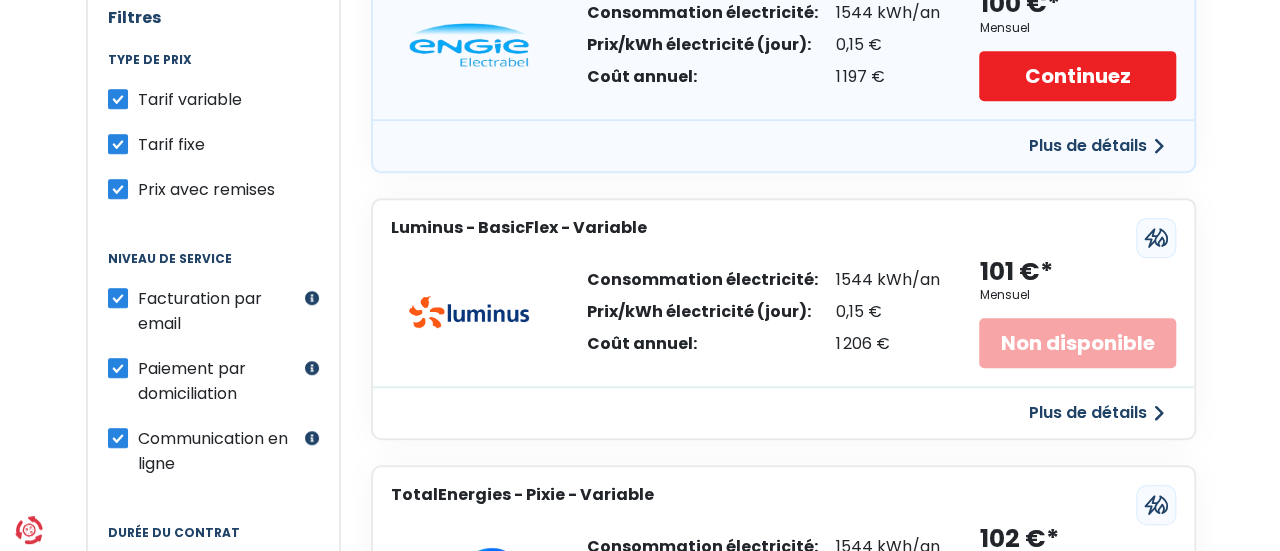 scroll, scrollTop: 400, scrollLeft: 0, axis: vertical 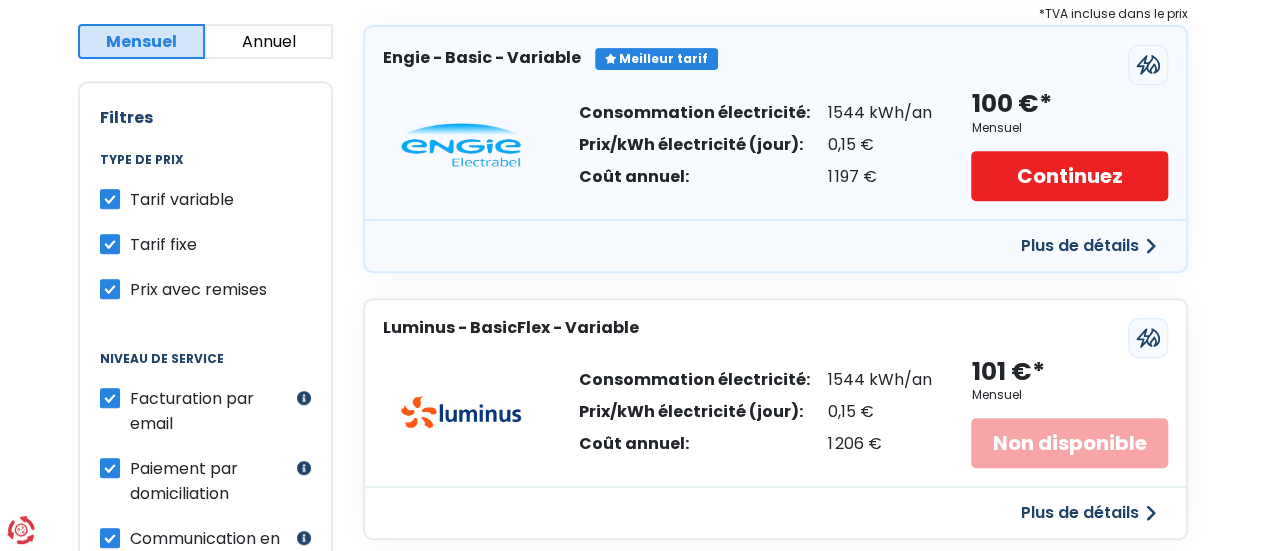 click on "Plus de détails" at bounding box center [1088, 246] 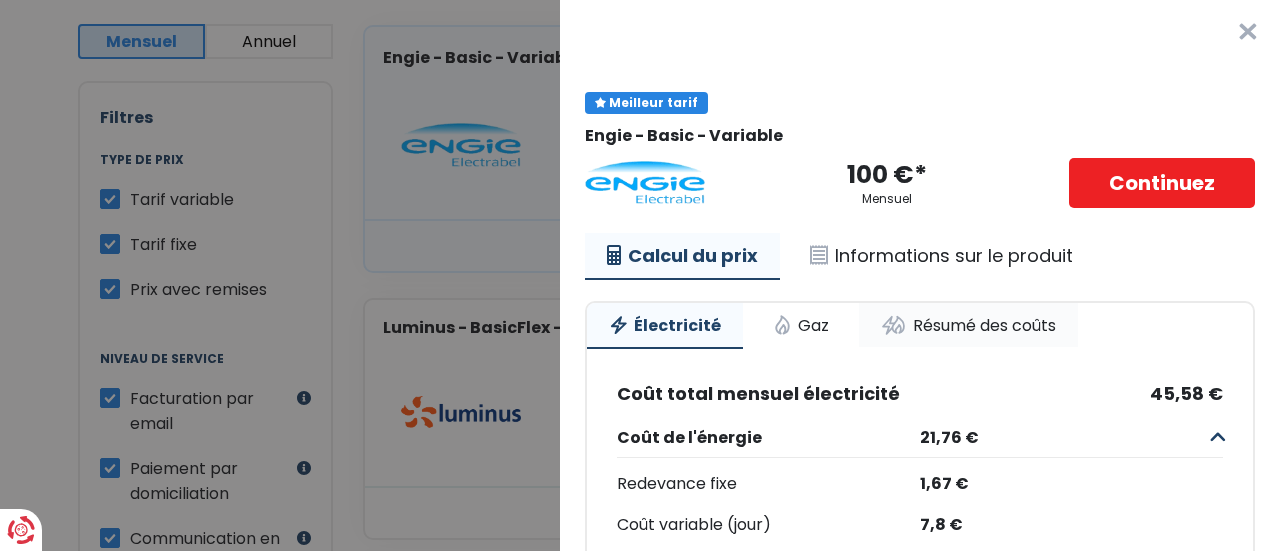 click on "Résumé des coûts" at bounding box center [968, 325] 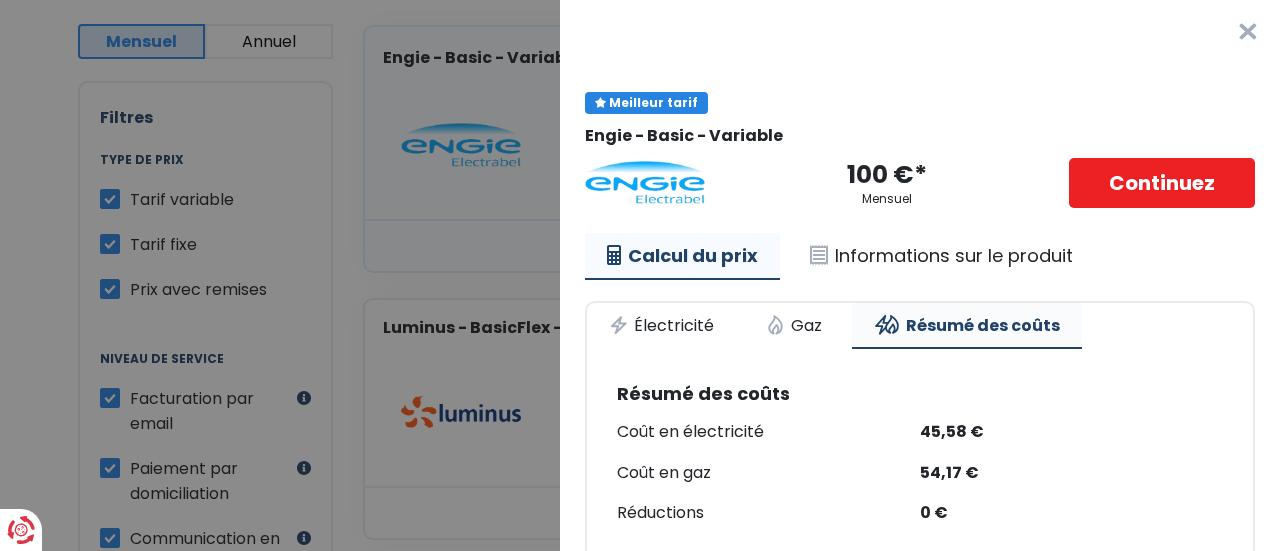 scroll, scrollTop: 48, scrollLeft: 0, axis: vertical 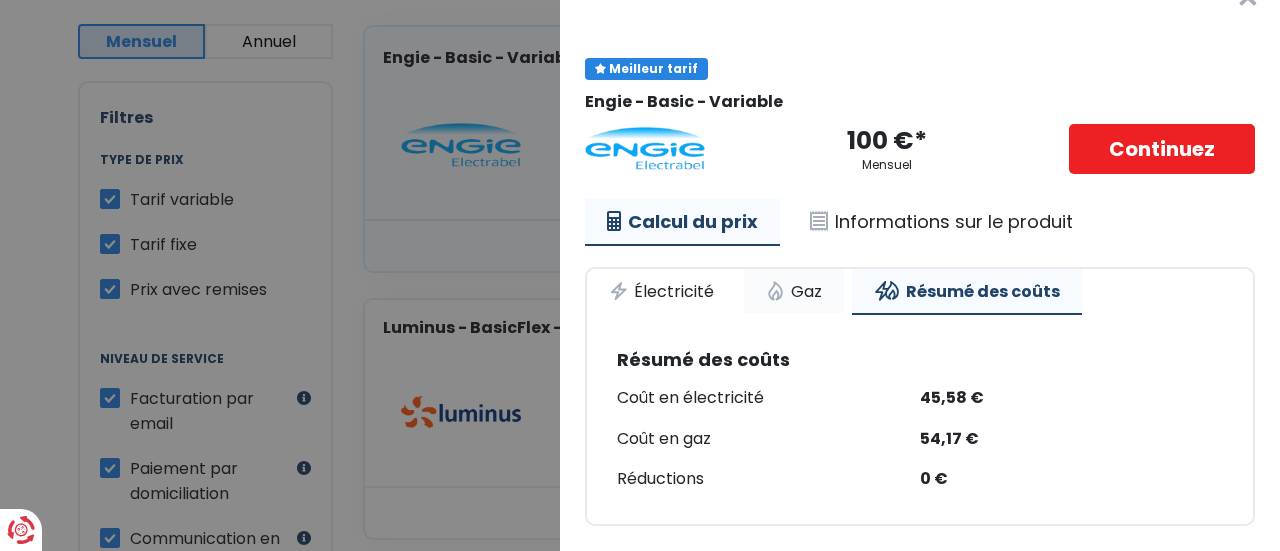 click on "Gaz" at bounding box center [794, 291] 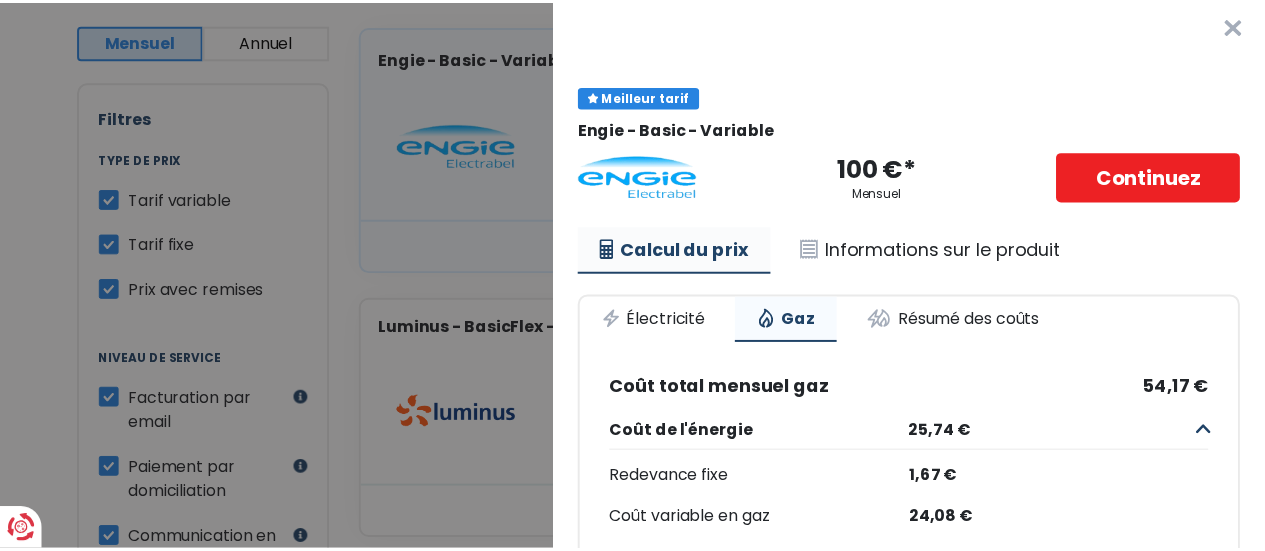 scroll, scrollTop: 0, scrollLeft: 0, axis: both 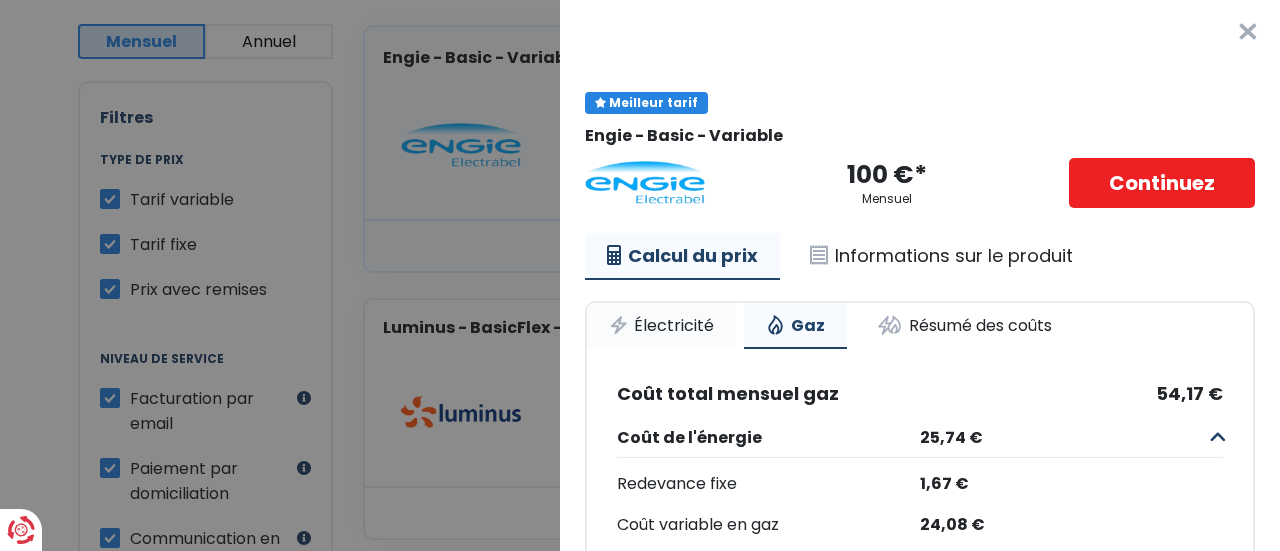 click on "Électricité" at bounding box center [661, 325] 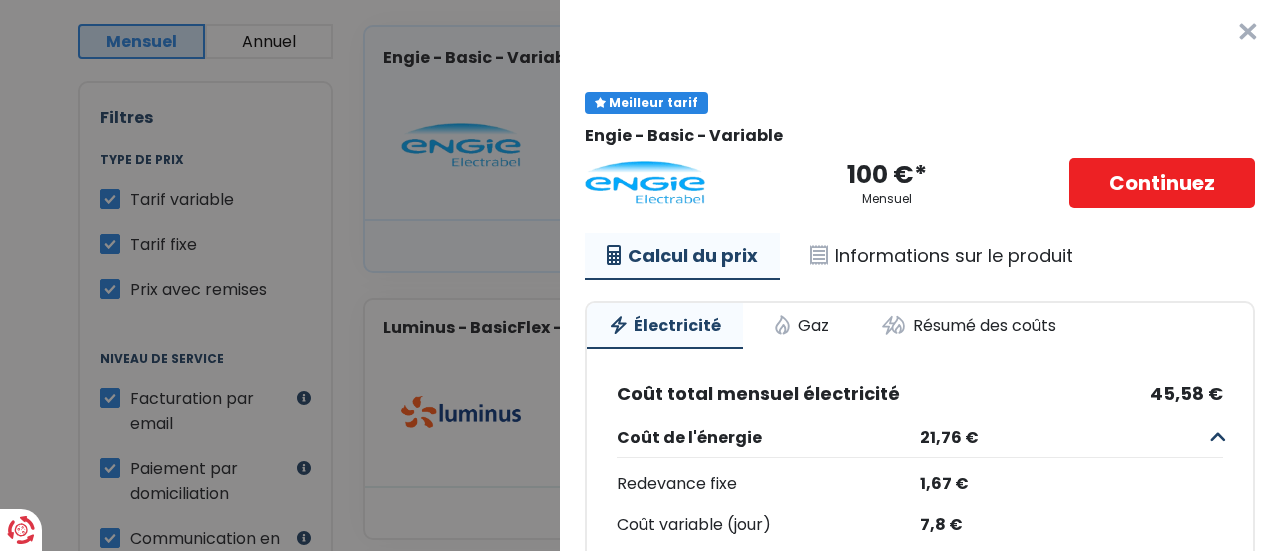 click on "×" at bounding box center (1248, 32) 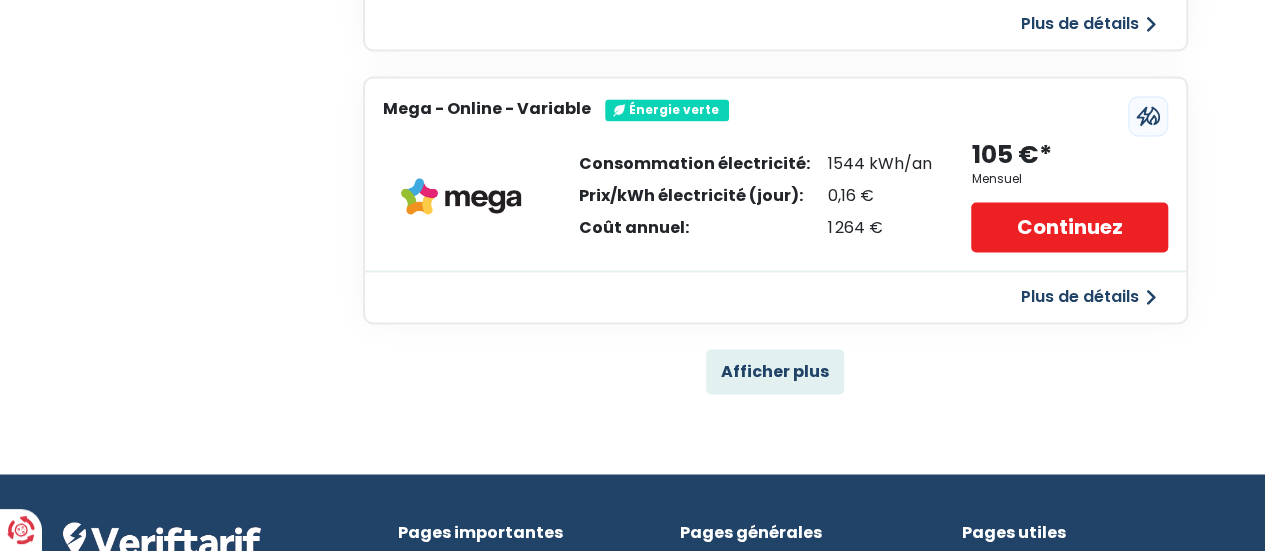 scroll, scrollTop: 1400, scrollLeft: 0, axis: vertical 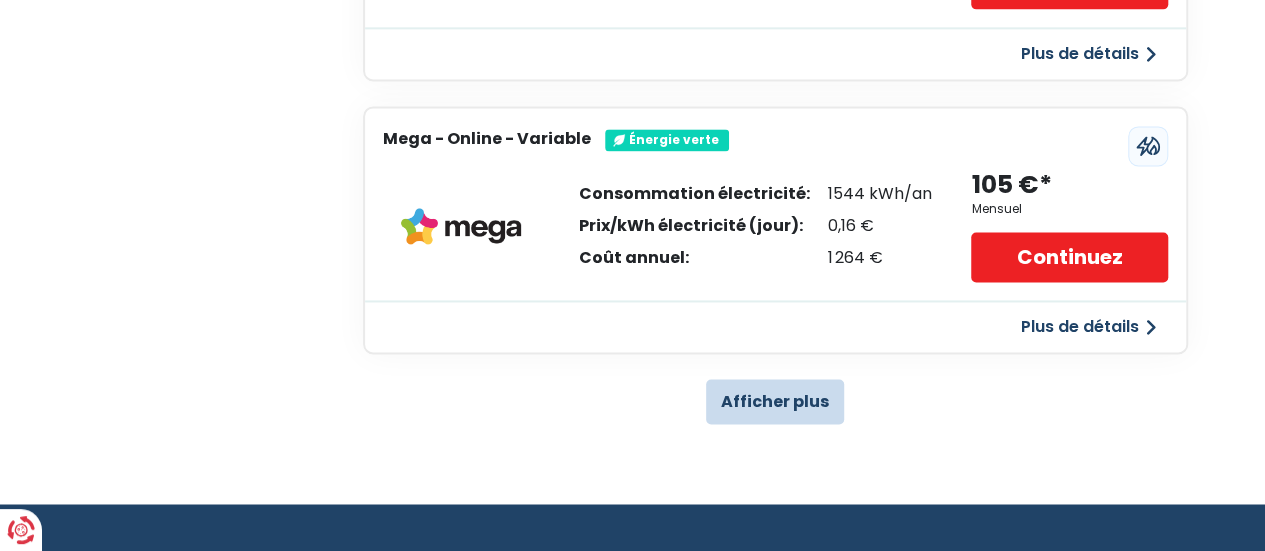 click on "Afficher plus" at bounding box center [775, 401] 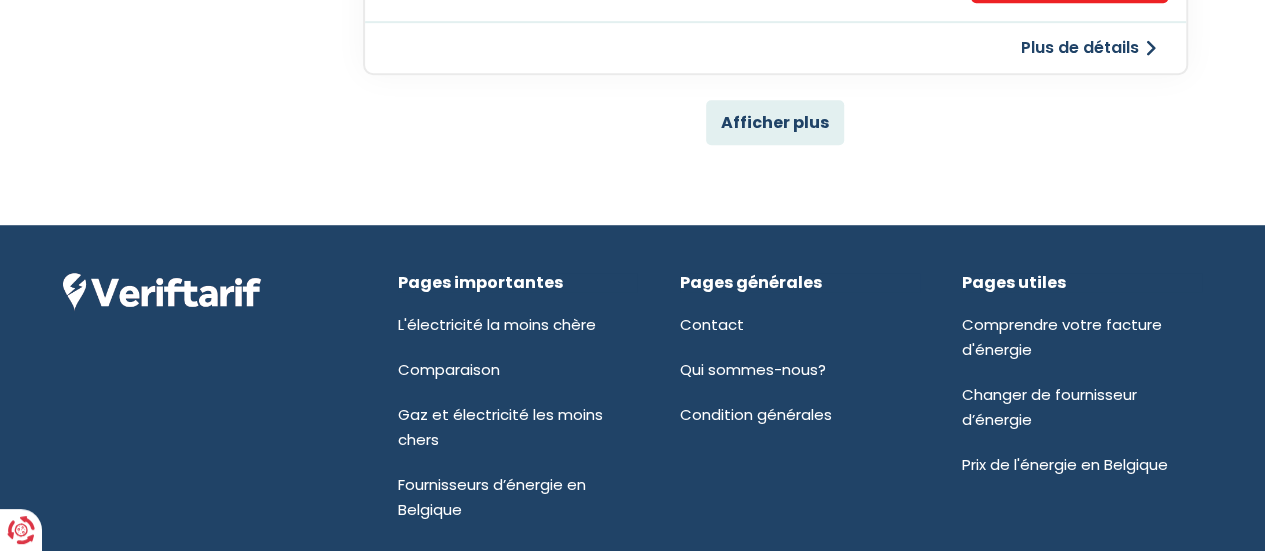 scroll, scrollTop: 4140, scrollLeft: 0, axis: vertical 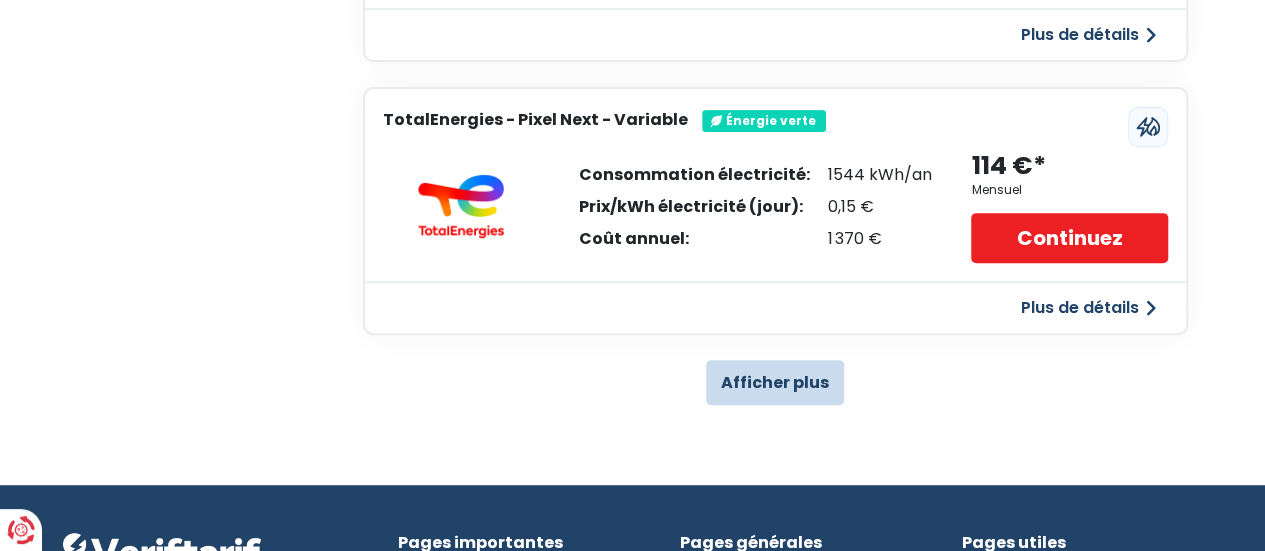 click on "Afficher plus" at bounding box center [775, 382] 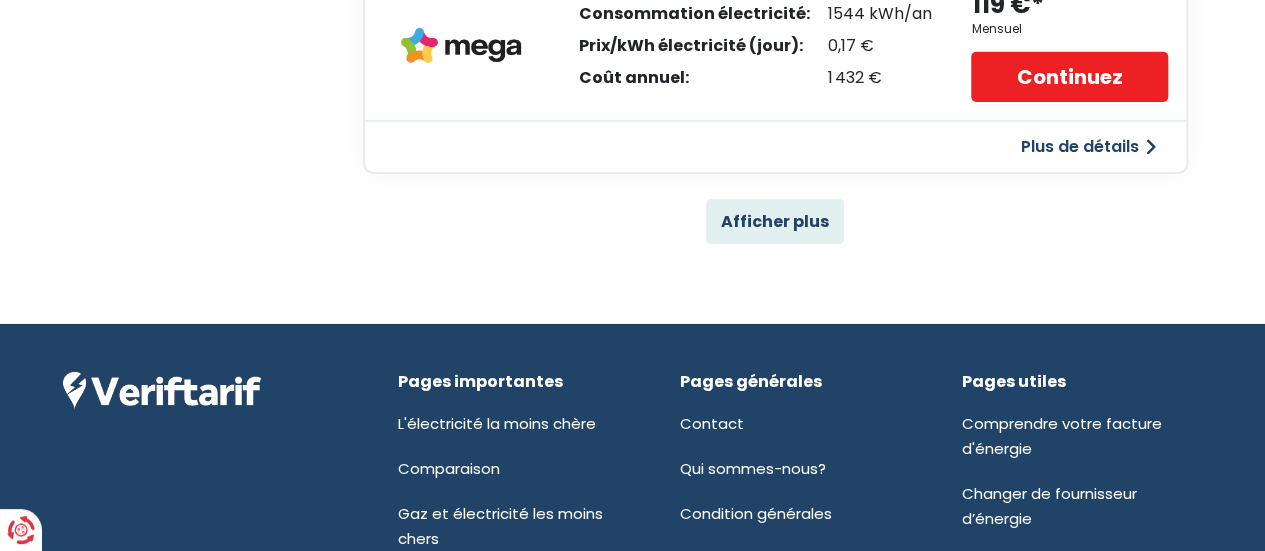 scroll, scrollTop: 6958, scrollLeft: 0, axis: vertical 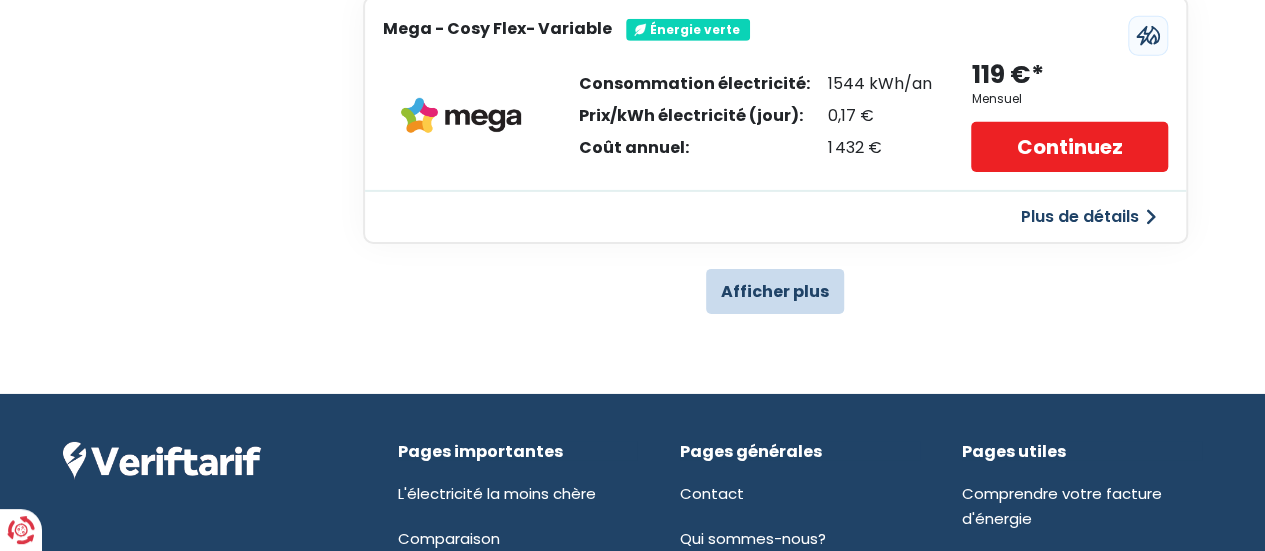 click on "Afficher plus" at bounding box center (775, 291) 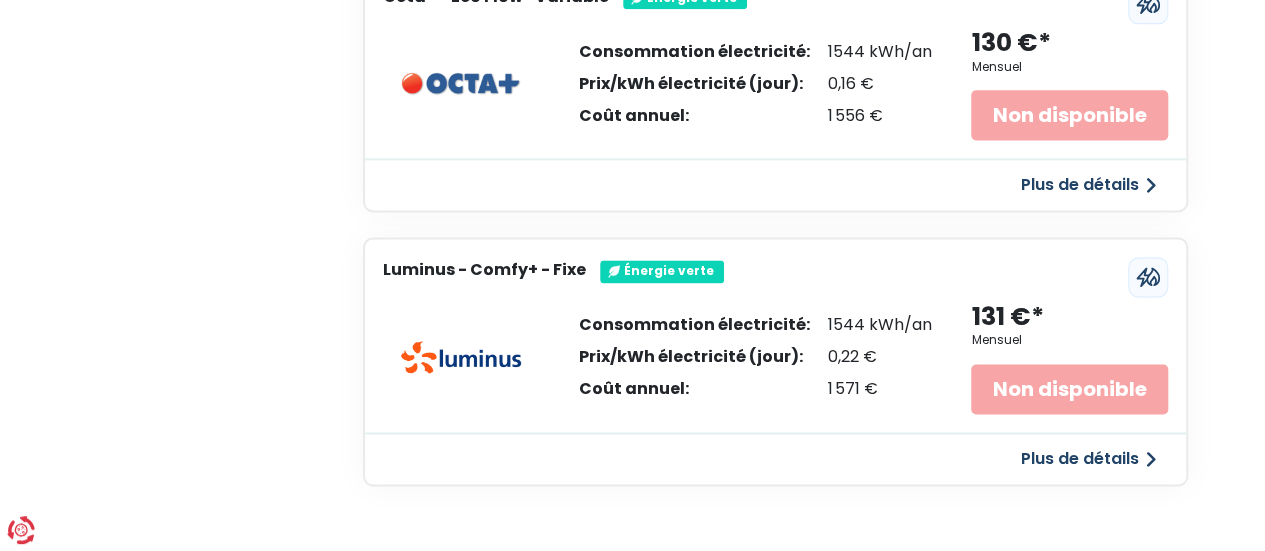 scroll, scrollTop: 9058, scrollLeft: 0, axis: vertical 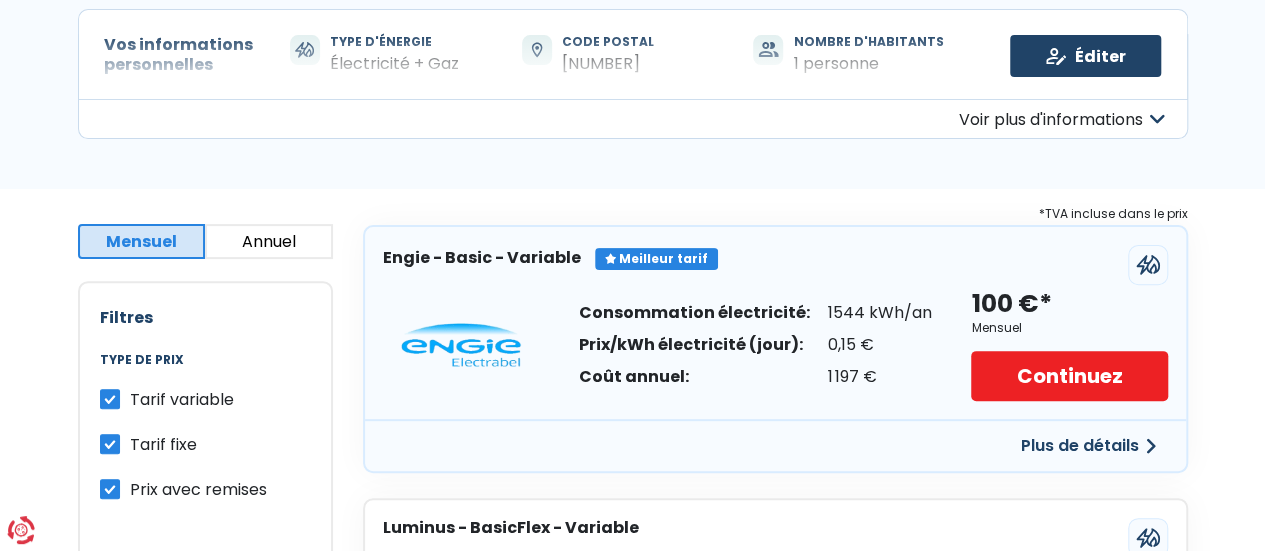 click on "Annuel" at bounding box center (269, 241) 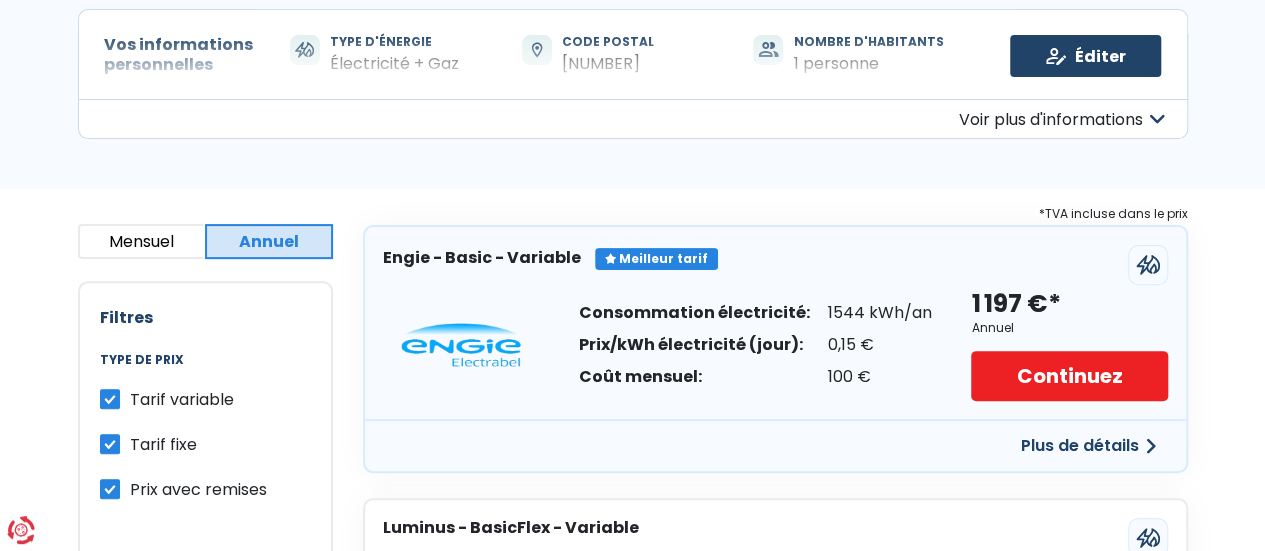 click on "Mensuel" at bounding box center (142, 241) 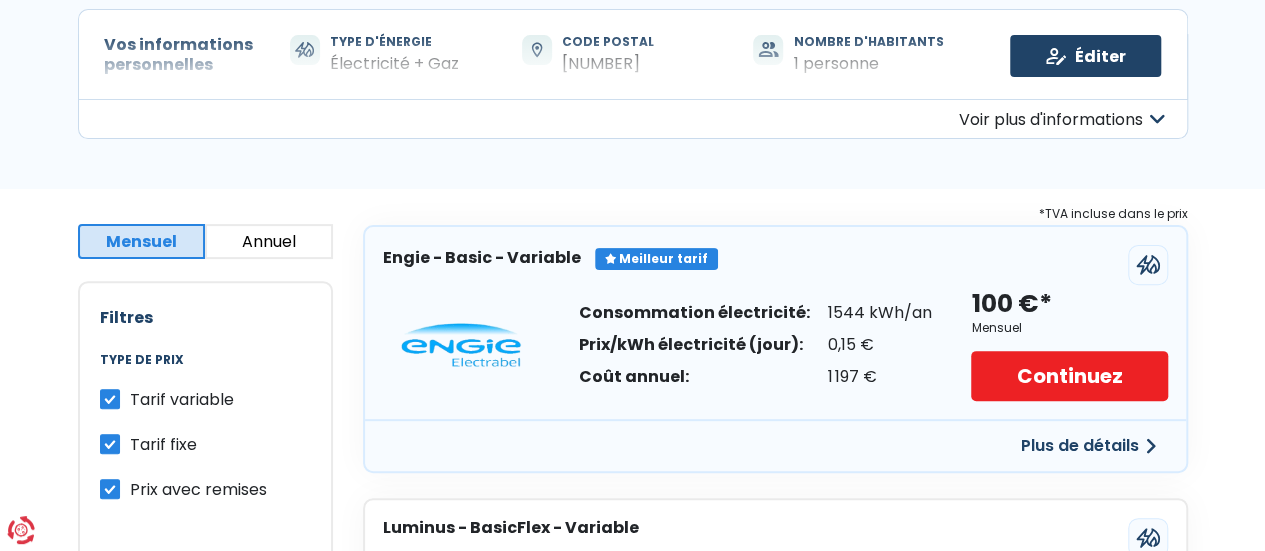 click on "Tarif variable" at bounding box center (182, 399) 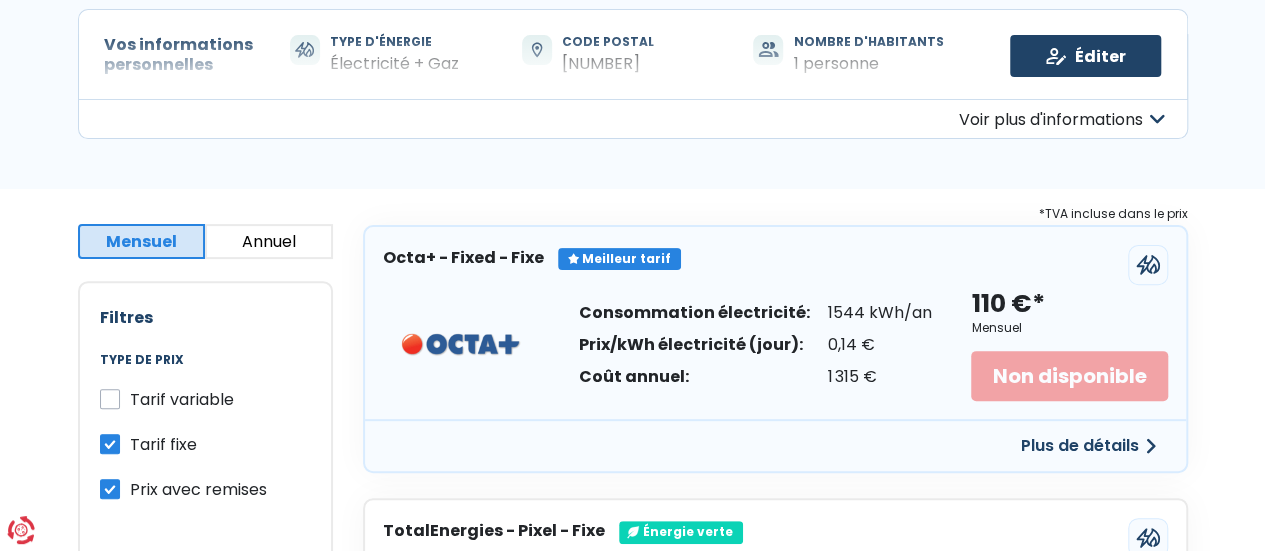 scroll, scrollTop: 400, scrollLeft: 0, axis: vertical 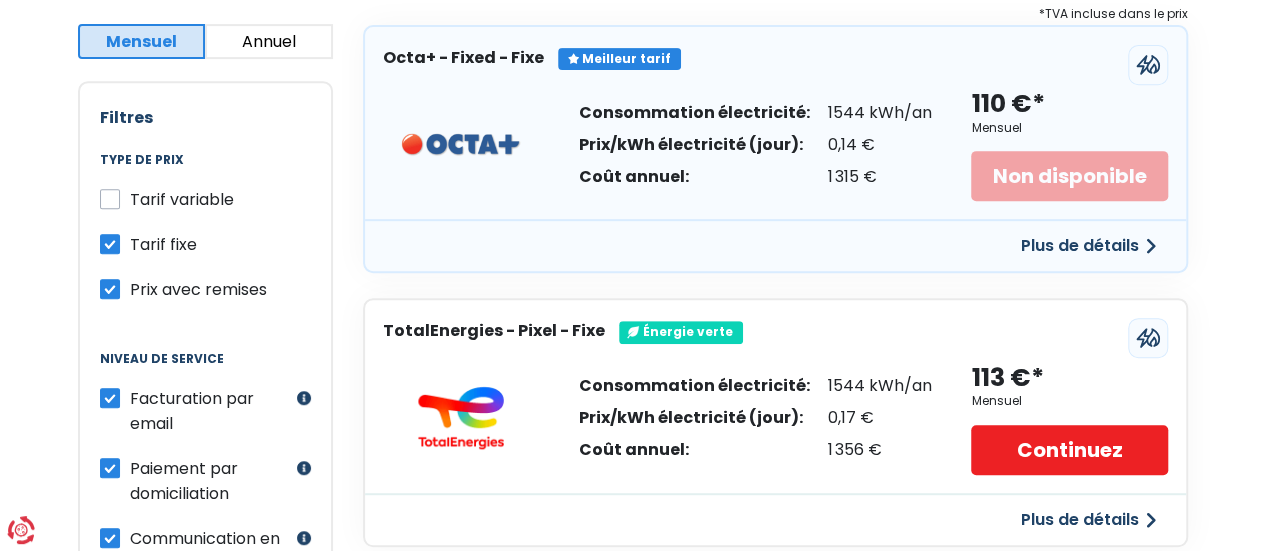 click on "Tarif fixe" at bounding box center [163, 244] 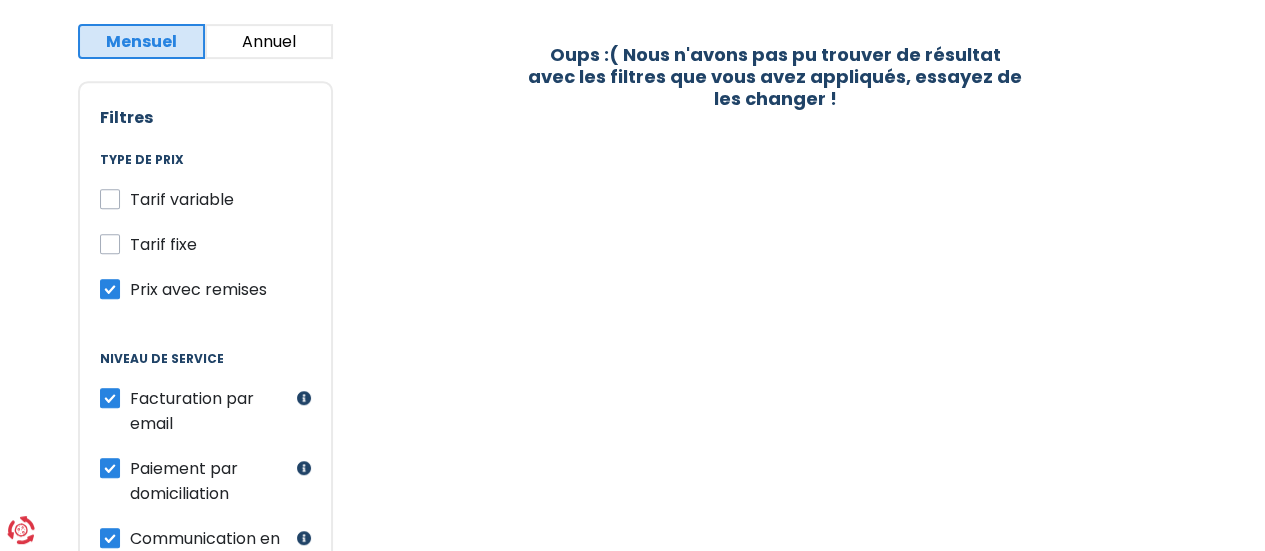 scroll, scrollTop: 300, scrollLeft: 0, axis: vertical 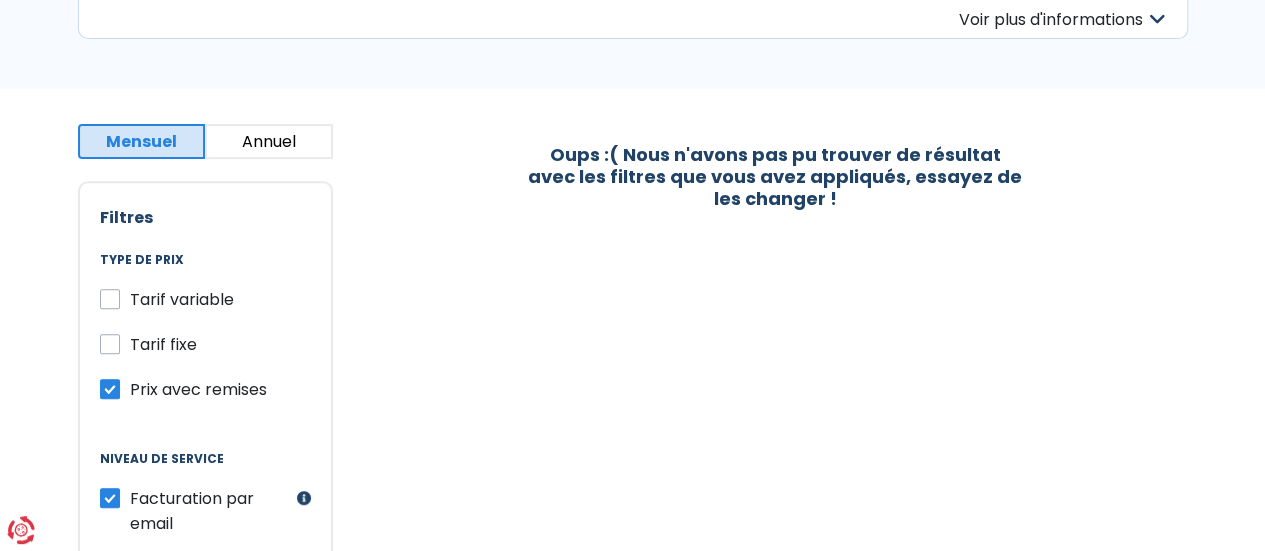click on "Tarif fixe" at bounding box center (163, 344) 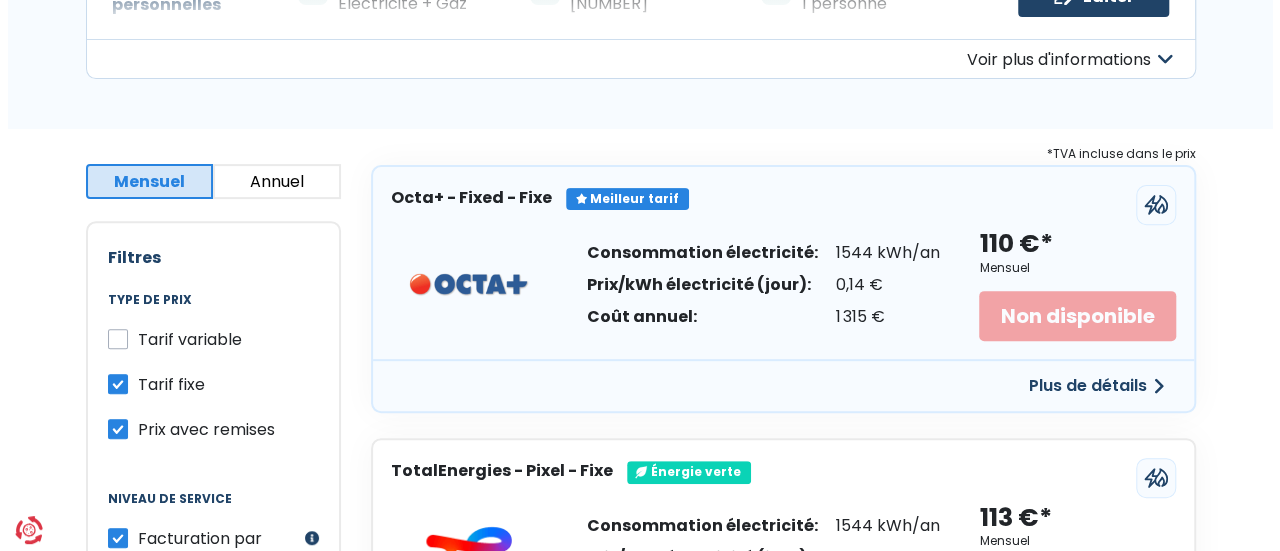 scroll, scrollTop: 300, scrollLeft: 0, axis: vertical 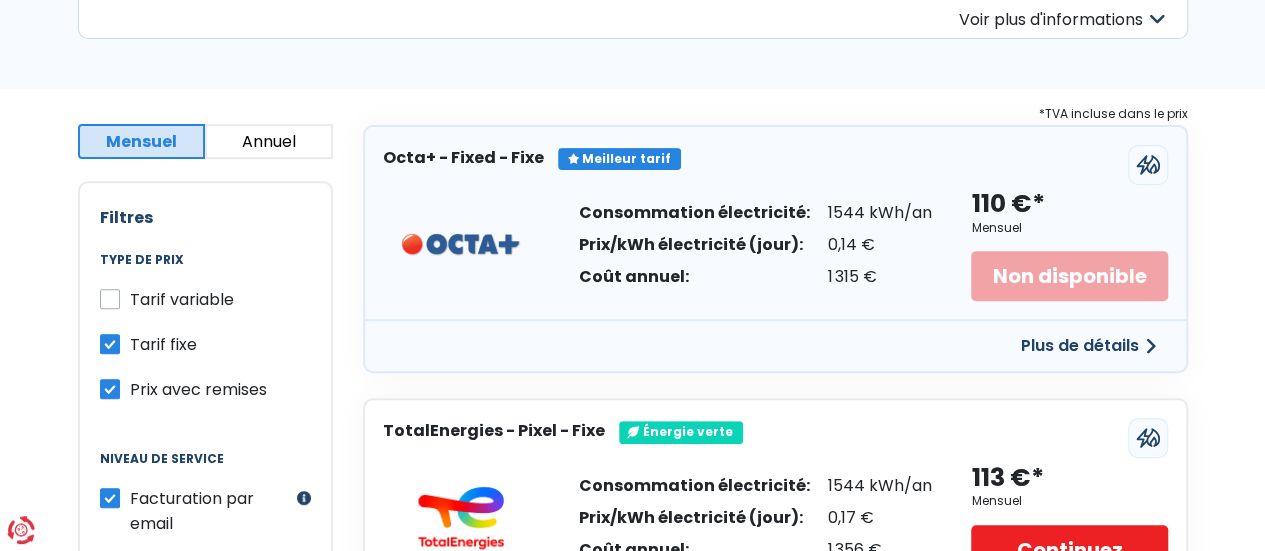 click on "Plus de détails" at bounding box center (1088, 346) 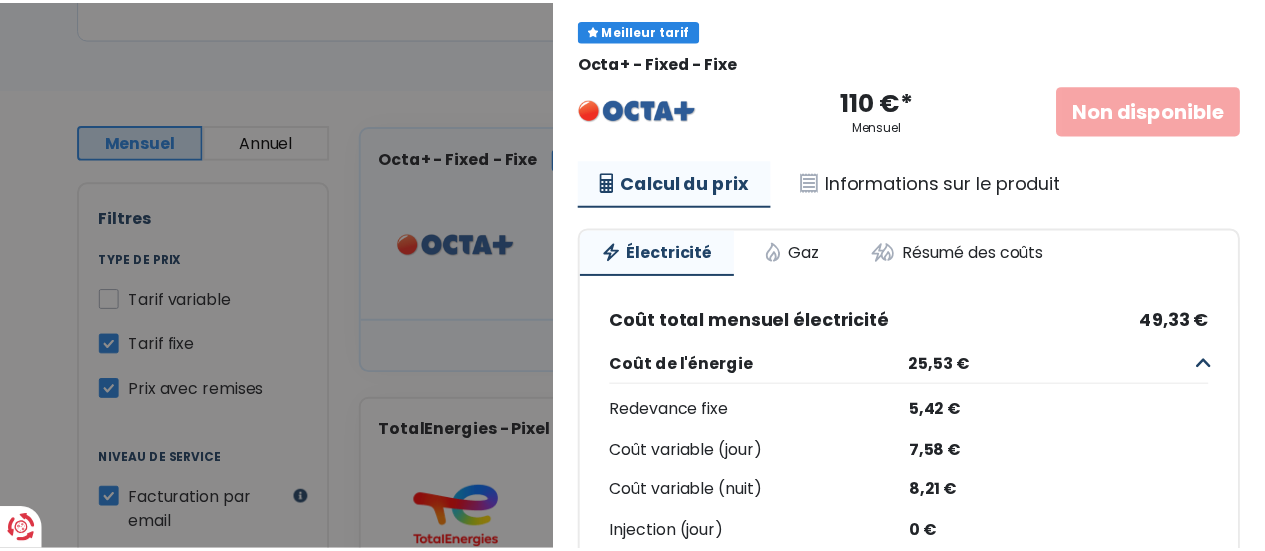 scroll, scrollTop: 0, scrollLeft: 0, axis: both 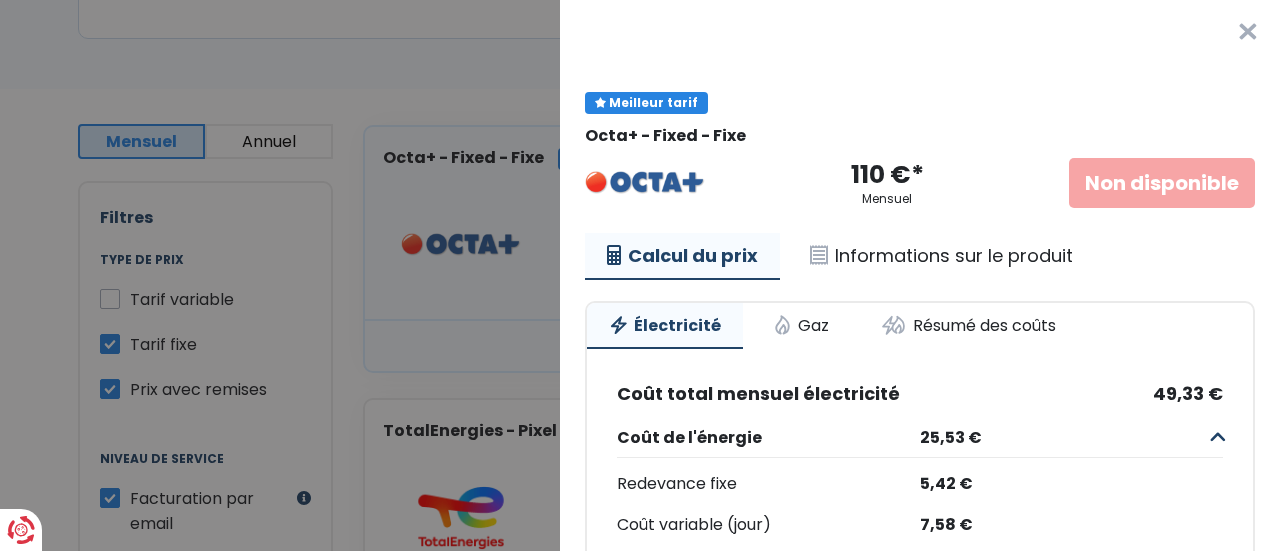 click on "×" at bounding box center (1248, 32) 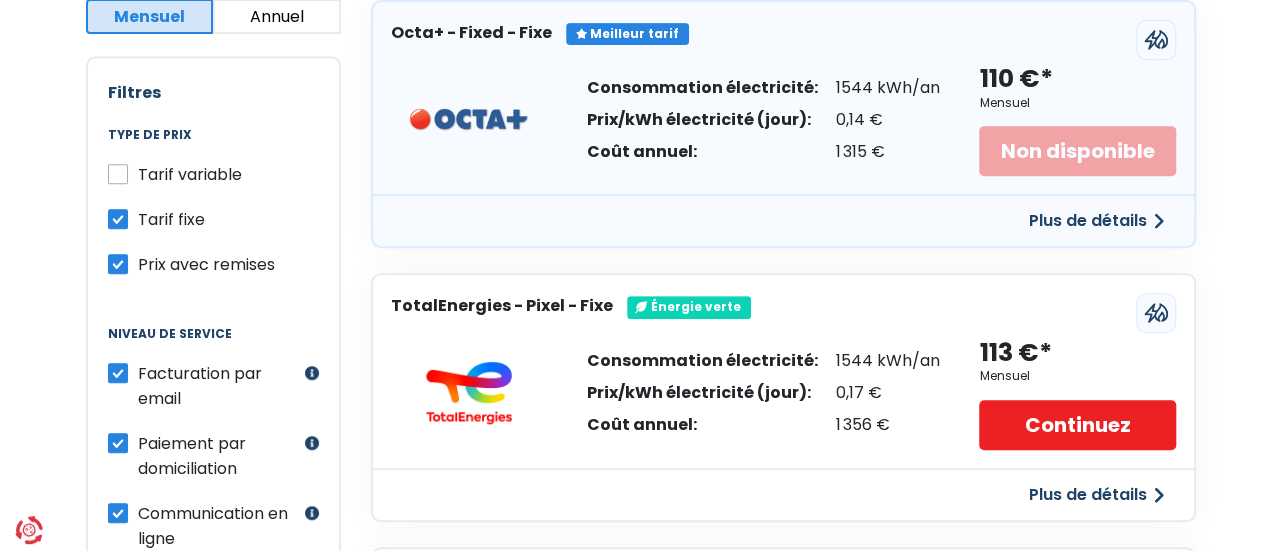 scroll, scrollTop: 300, scrollLeft: 0, axis: vertical 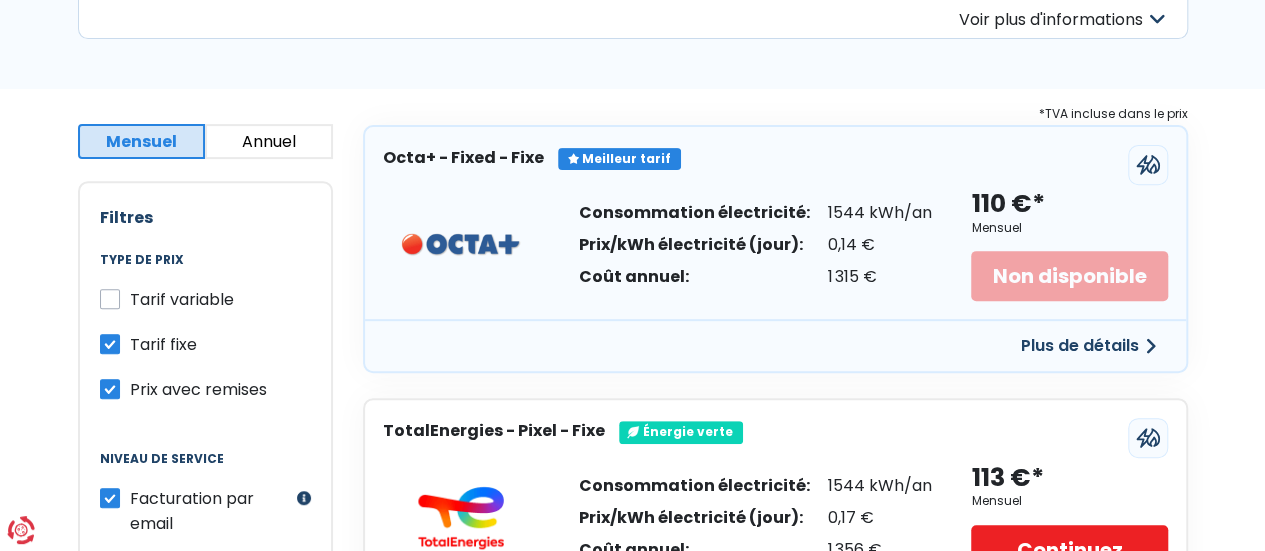 type 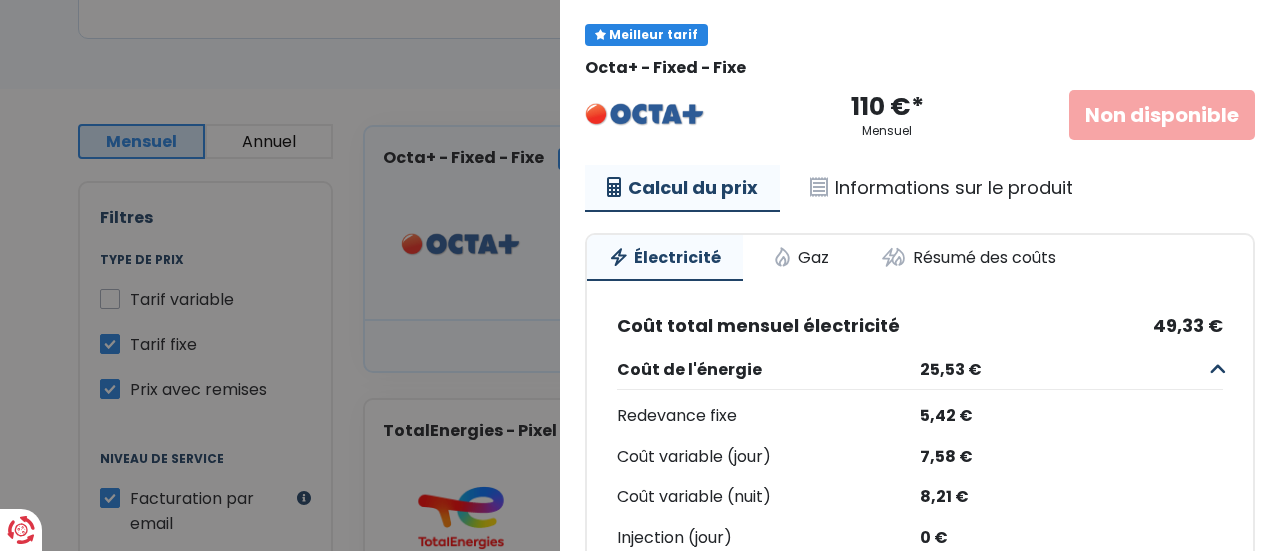 scroll, scrollTop: 100, scrollLeft: 0, axis: vertical 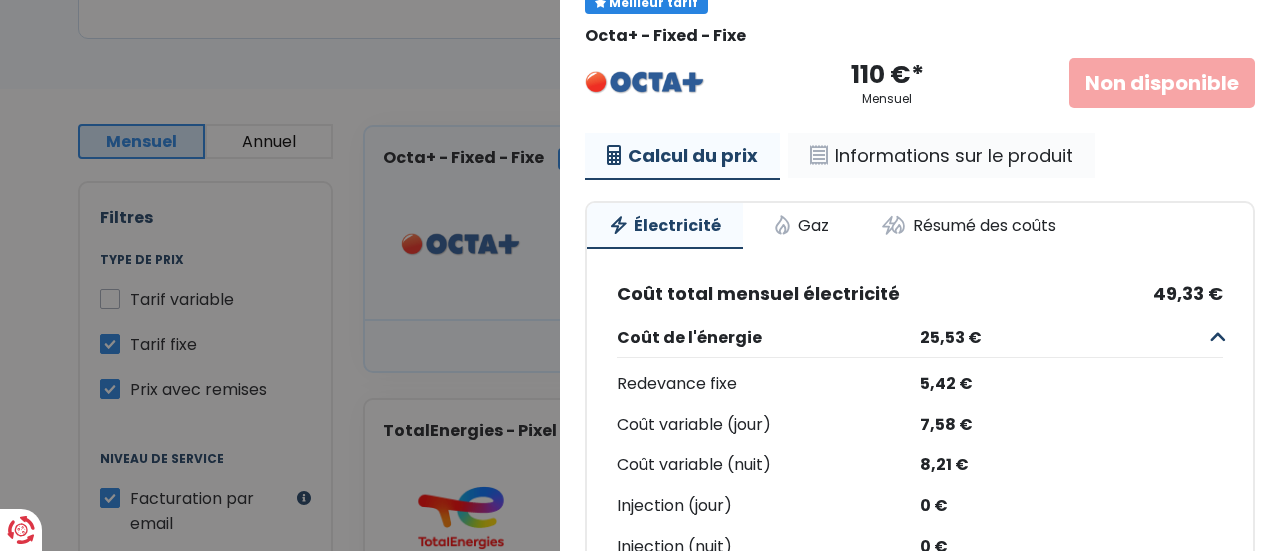 click on "Informations sur le produit" at bounding box center [941, 156] 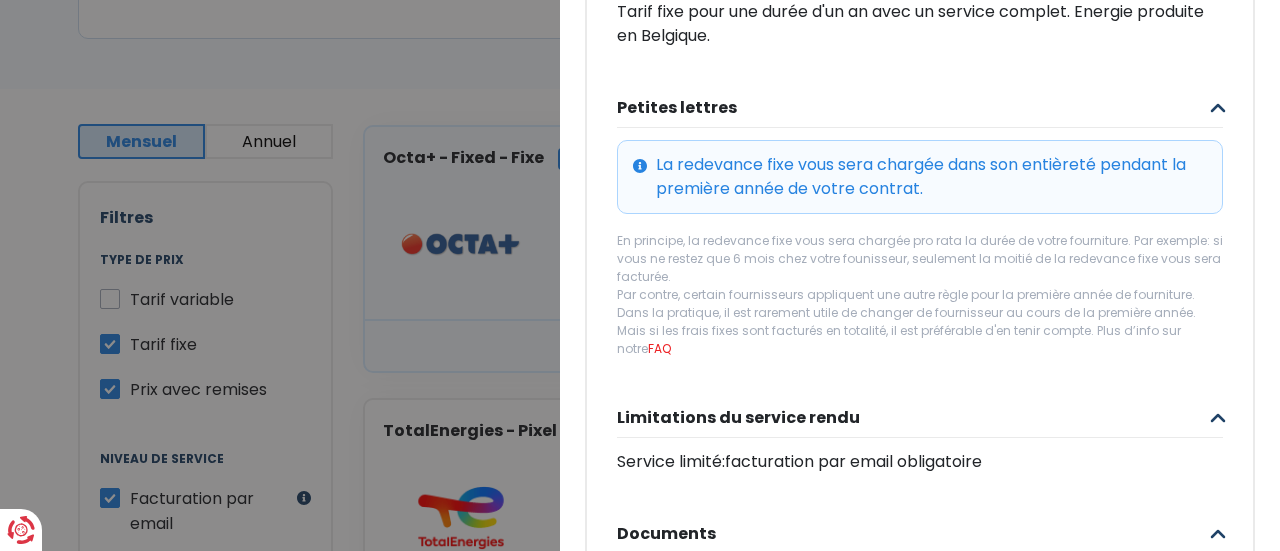 scroll, scrollTop: 1006, scrollLeft: 0, axis: vertical 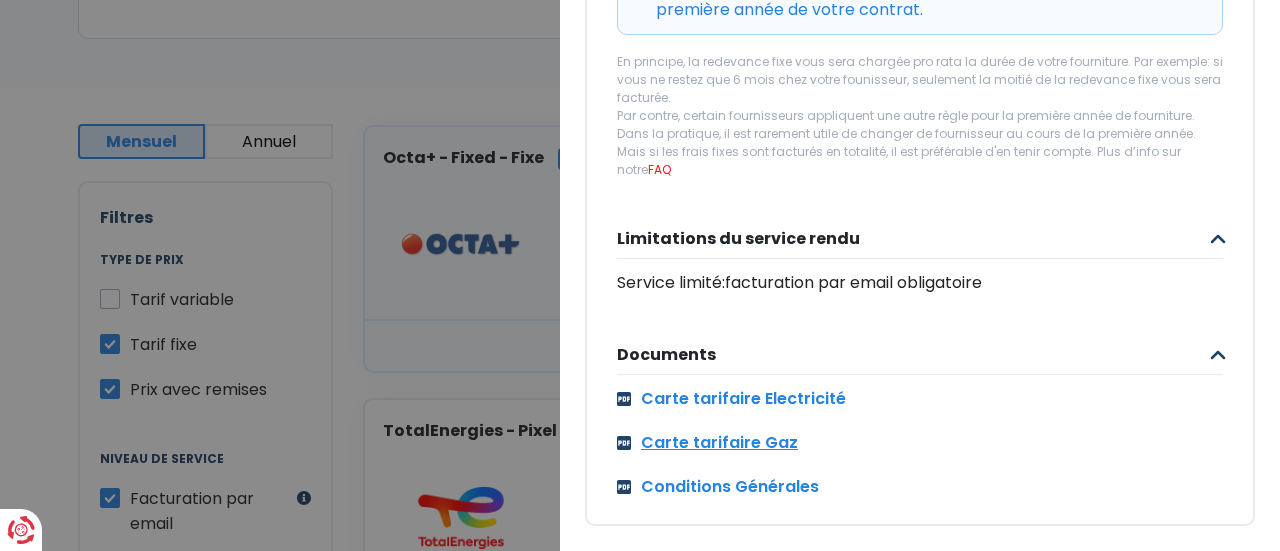 click on "Carte tarifaire Gaz" at bounding box center [920, 443] 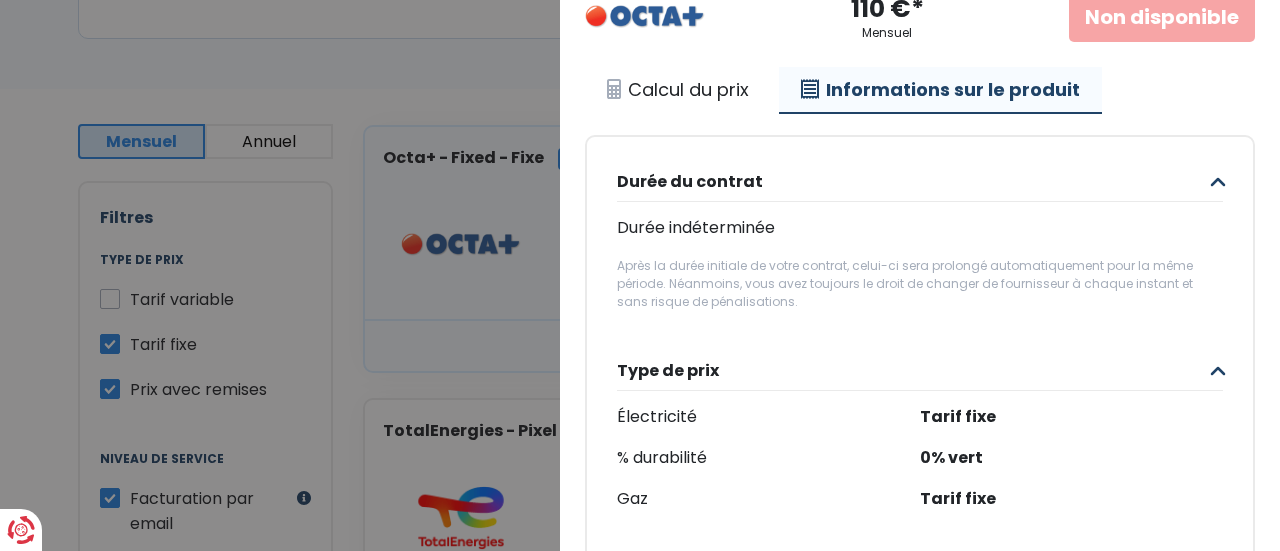 scroll, scrollTop: 6, scrollLeft: 0, axis: vertical 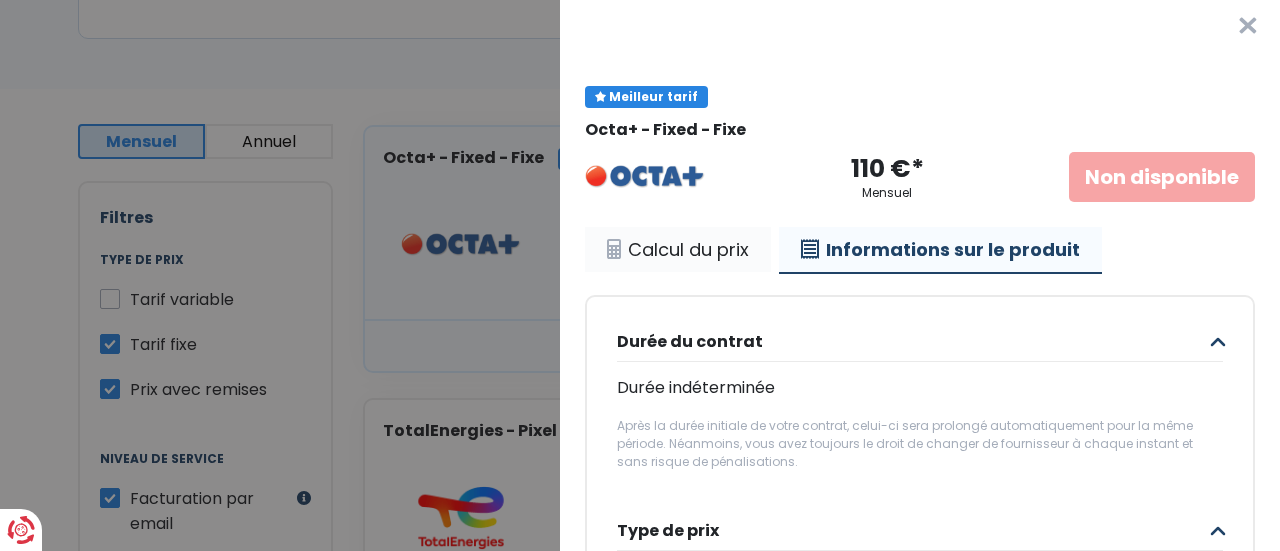 click on "Calcul du prix" at bounding box center [678, 250] 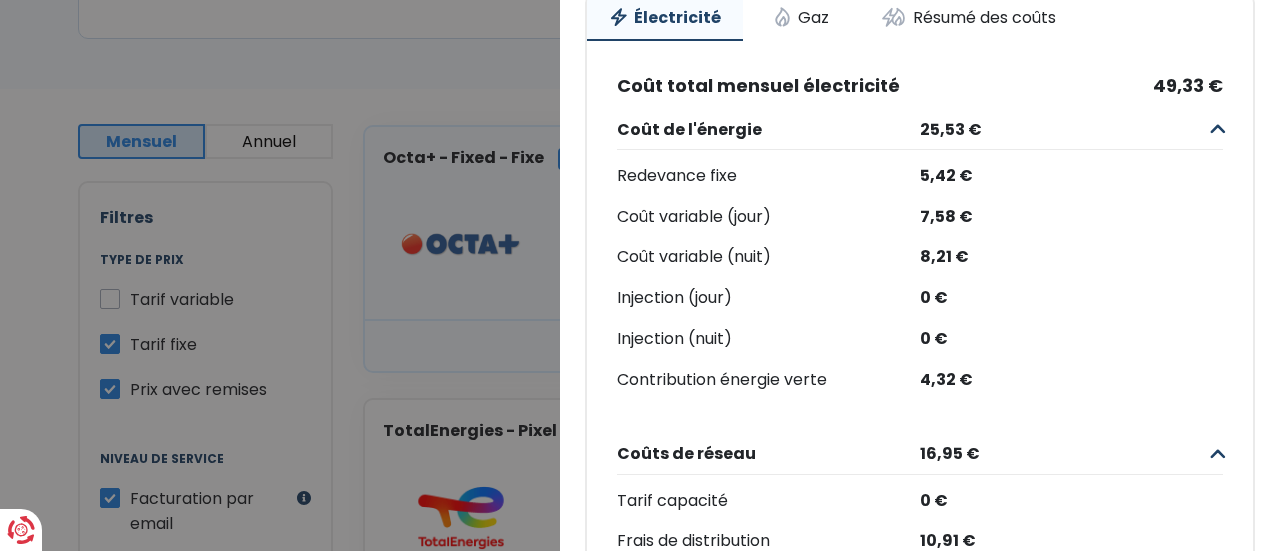 scroll, scrollTop: 290, scrollLeft: 0, axis: vertical 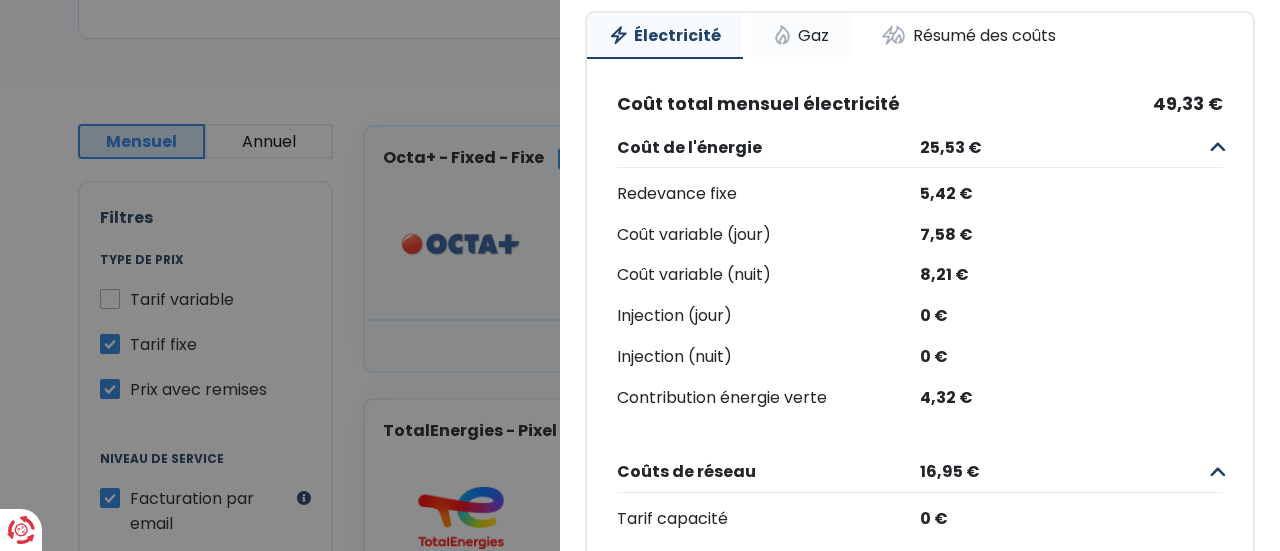 click on "Gaz" at bounding box center [801, 35] 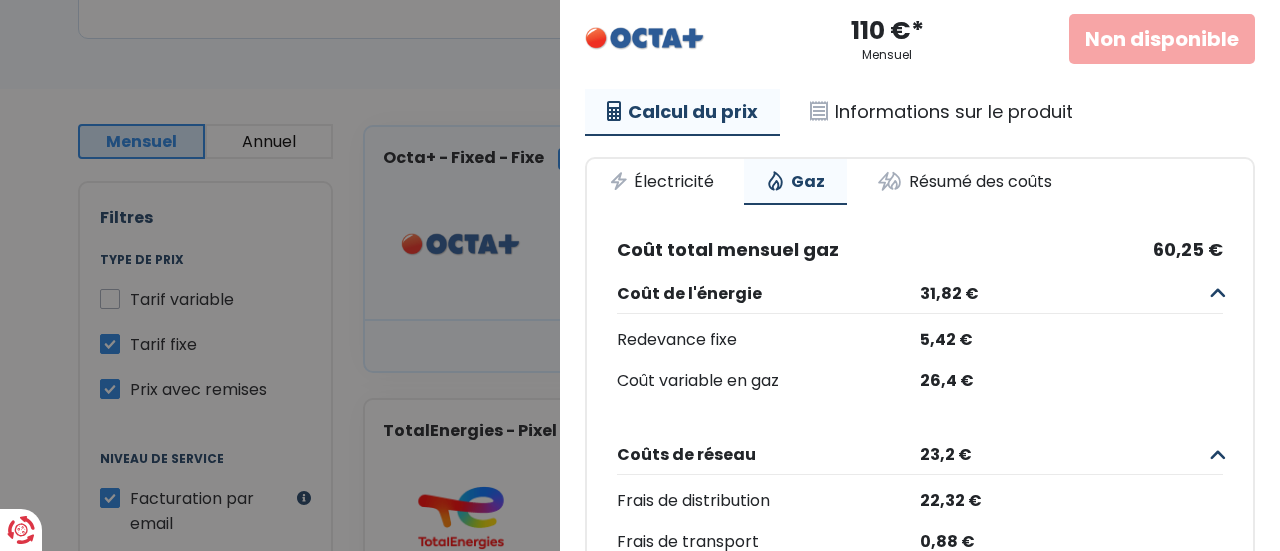 scroll, scrollTop: 46, scrollLeft: 0, axis: vertical 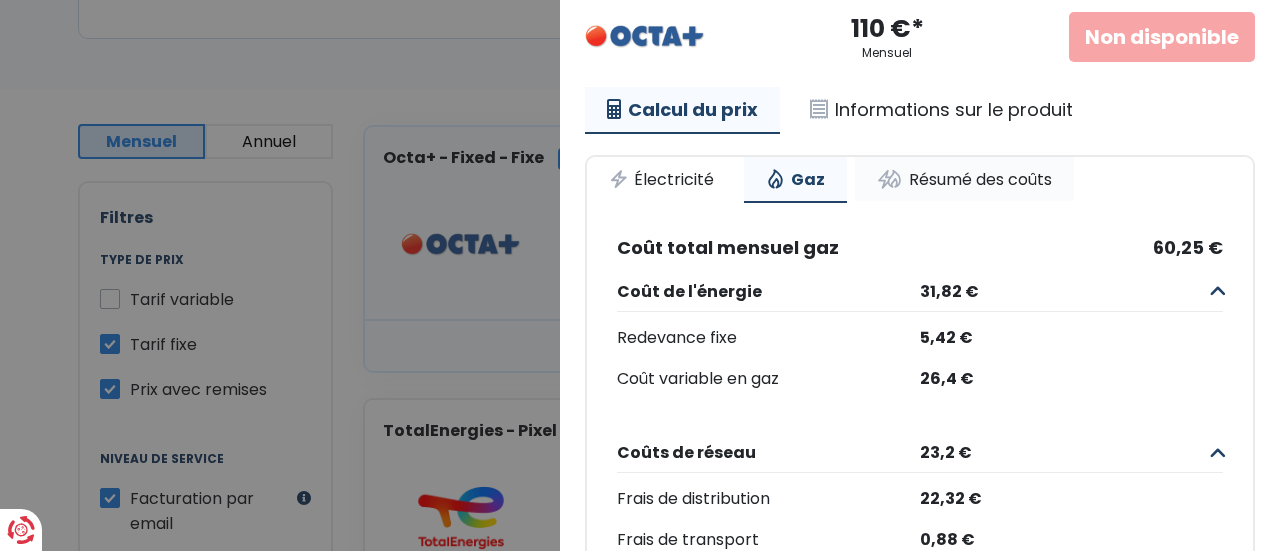 click on "Résumé des coûts" at bounding box center (964, 179) 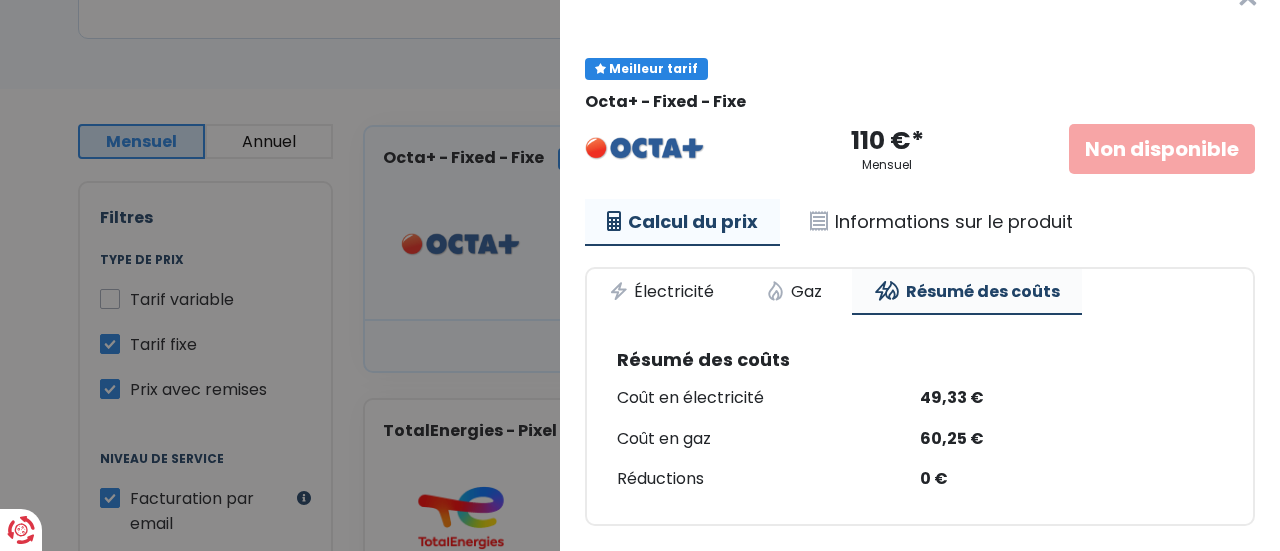 scroll, scrollTop: 48, scrollLeft: 0, axis: vertical 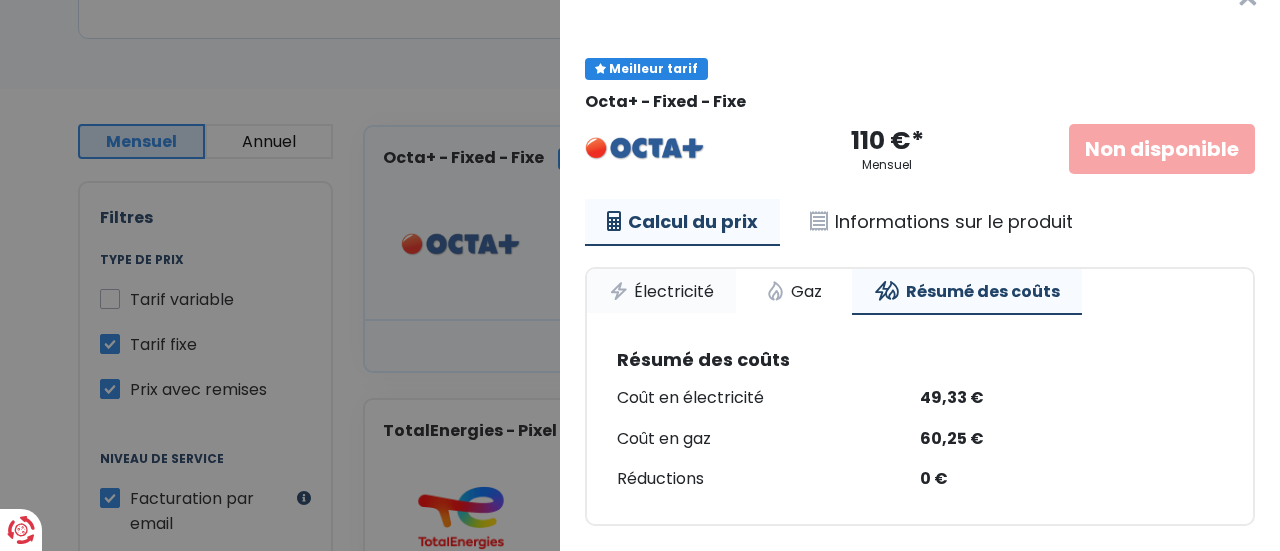 click on "Électricité" at bounding box center [661, 291] 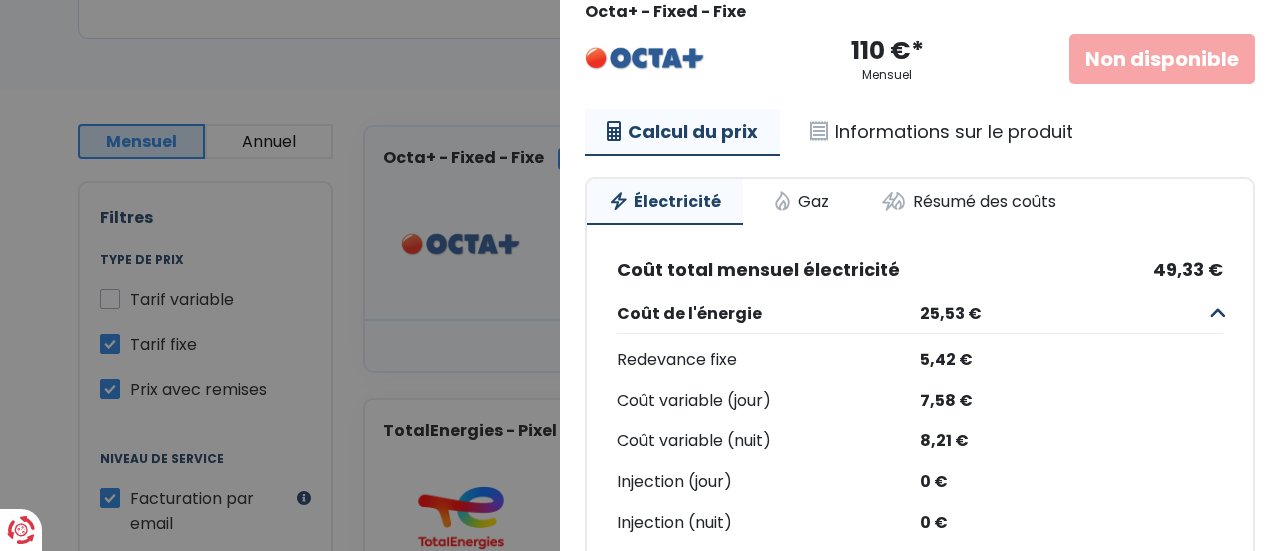 scroll, scrollTop: 248, scrollLeft: 0, axis: vertical 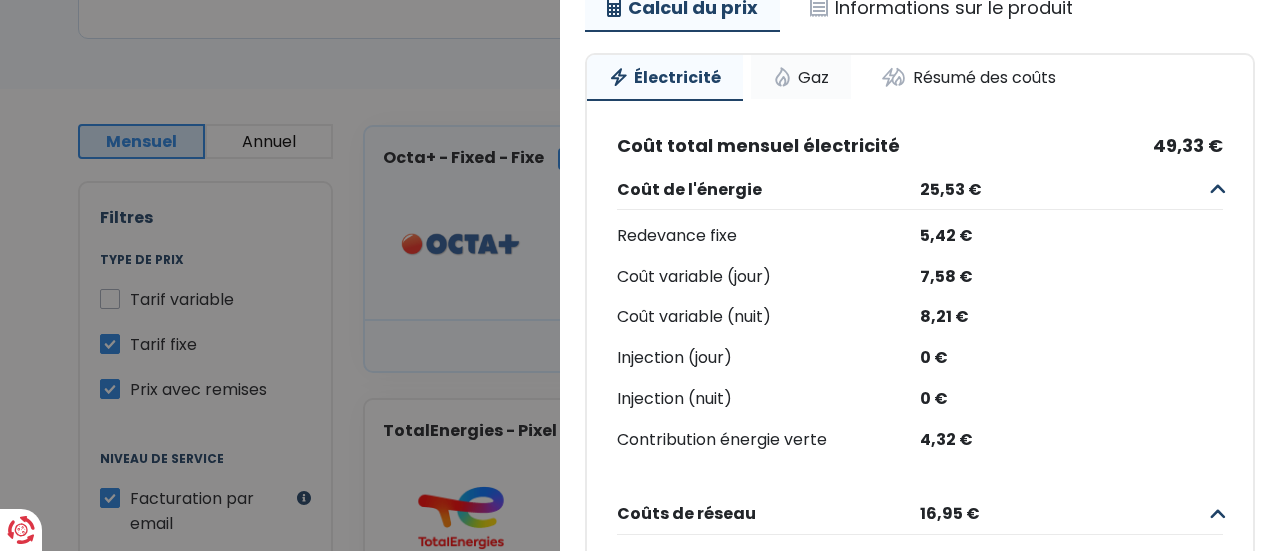 click on "Gaz" at bounding box center (801, 77) 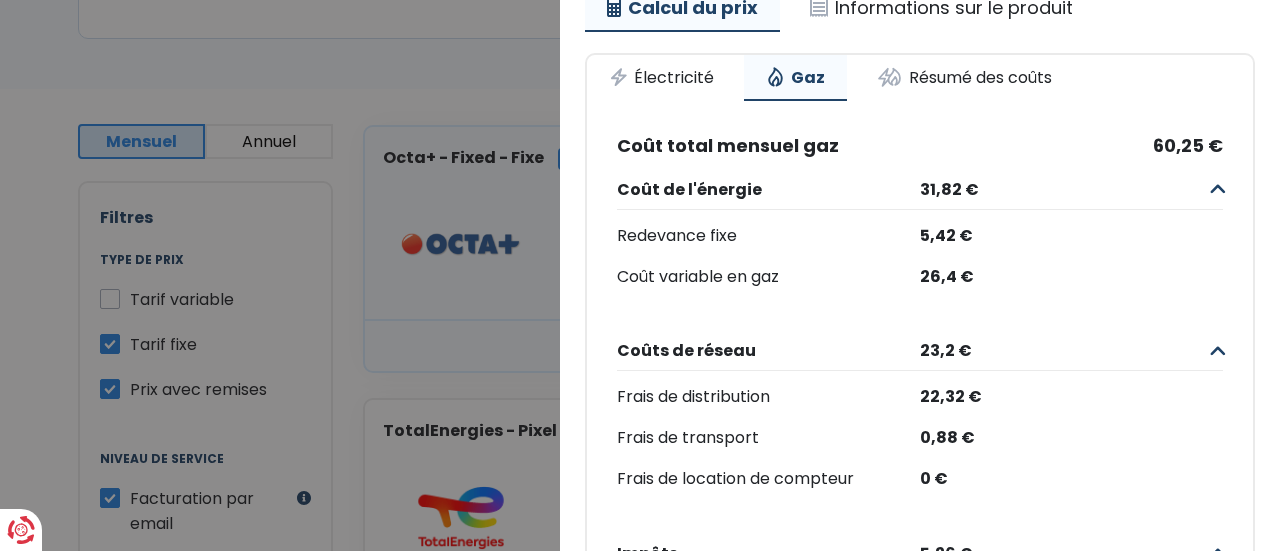 scroll, scrollTop: 248, scrollLeft: 0, axis: vertical 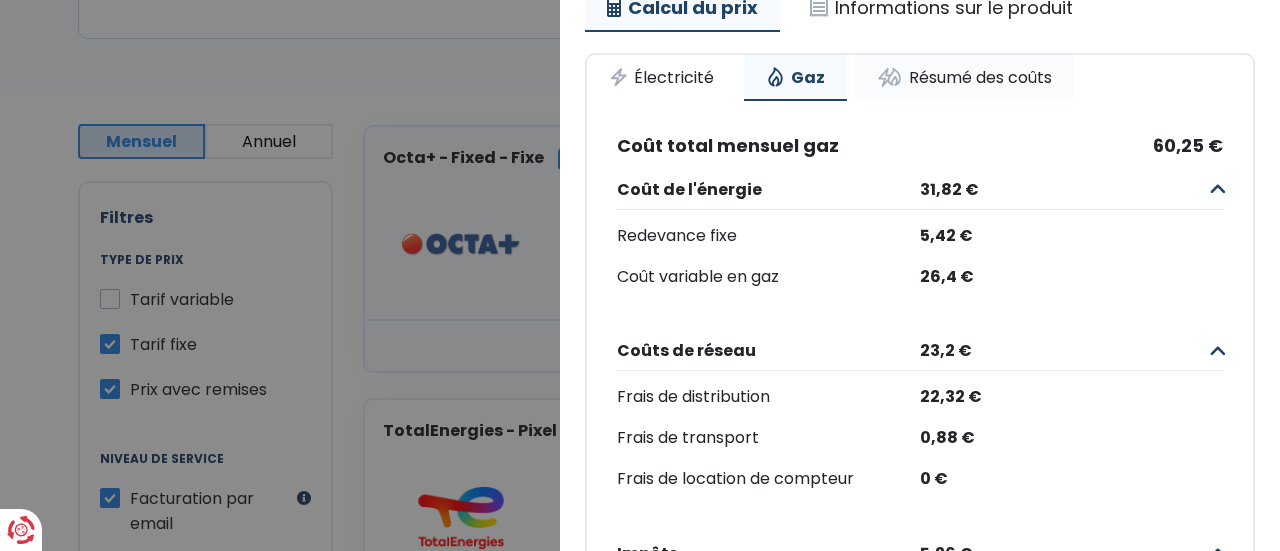 click on "Résumé des coûts" at bounding box center [964, 77] 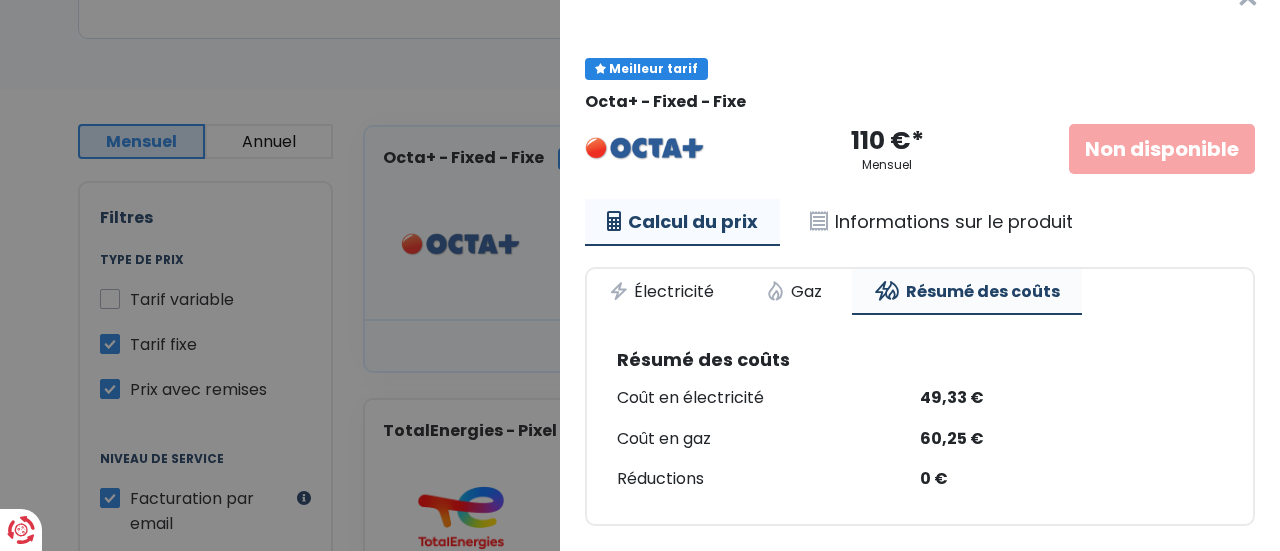 scroll, scrollTop: 48, scrollLeft: 0, axis: vertical 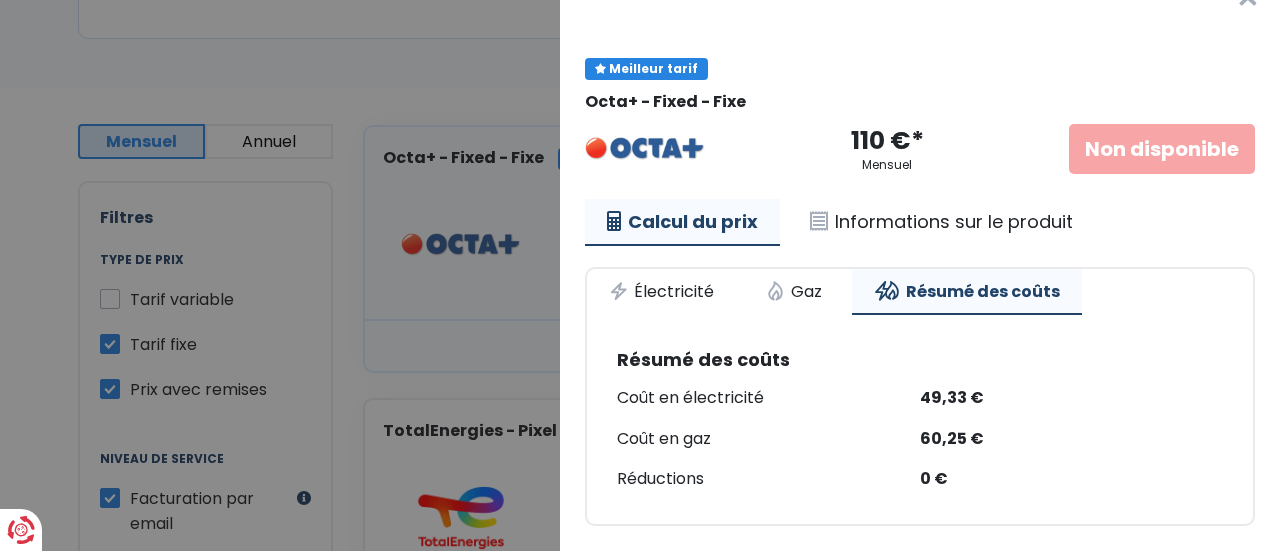 click on "Plus de détails - Octa ×
Meilleur tarif
Octa+ - Fixed - Fixe
110 €*
Mensuel
Non disponible
Calcul du prix Informations sur le produit Électricité Gaz Résumé des coûts
Résumé des coûts
Coût en électricité
49,33 €
Coût en gaz
60,25 €
Réductions
0 €
Électricité
Coût total mensuel électricité
49,33 €
Coût de l'énergie   25,53 €
Redevance fixe
5,42 €
Coût variable (jour)
7,58 €
Coût variable (nuit)
8,21 €
Injection (jour)
0 €
Injection (nuit)
0 €
Contribution énergie verte
4,32 €
Coûts de réseau   16,95 €
Tarif capacité
0 €
Frais de distribution
Impôts" at bounding box center (640, 275) 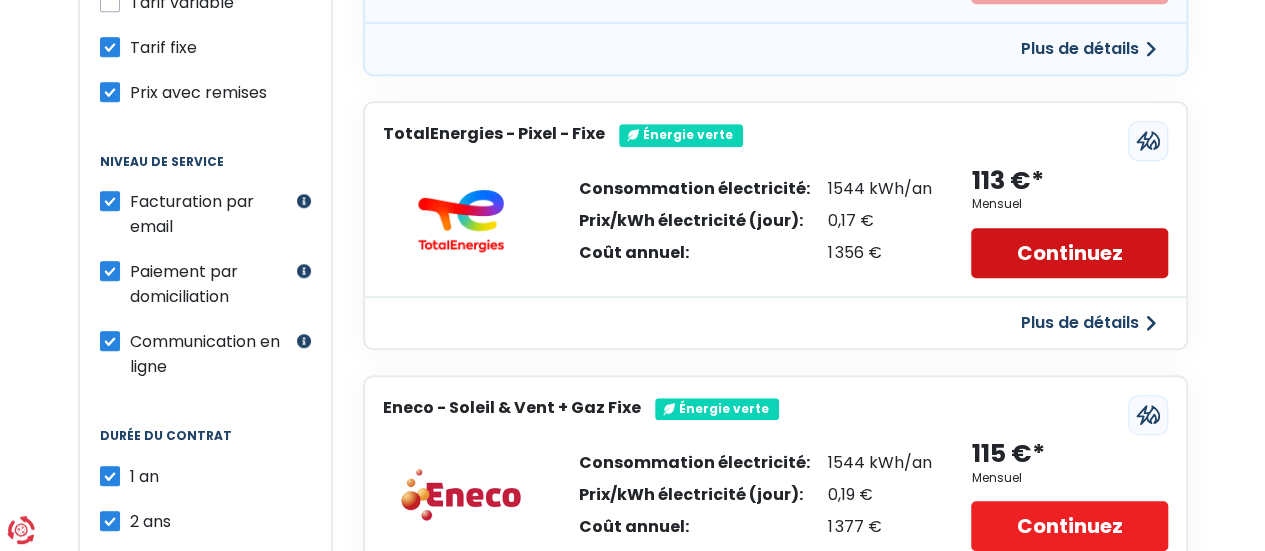 scroll, scrollTop: 600, scrollLeft: 0, axis: vertical 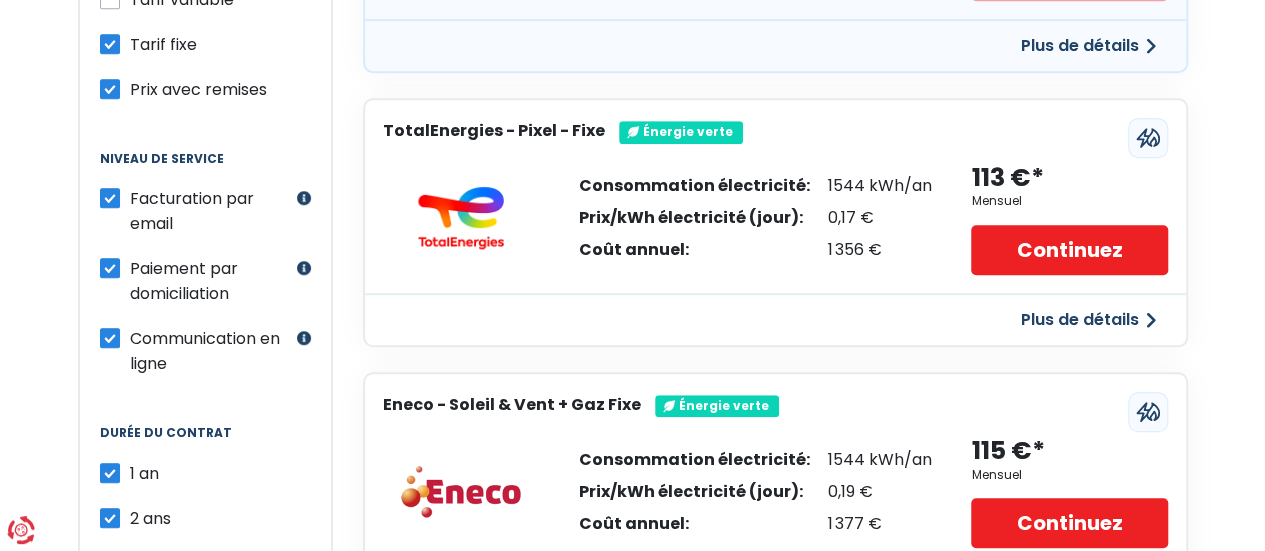 click on "Plus de détails" at bounding box center [1088, 320] 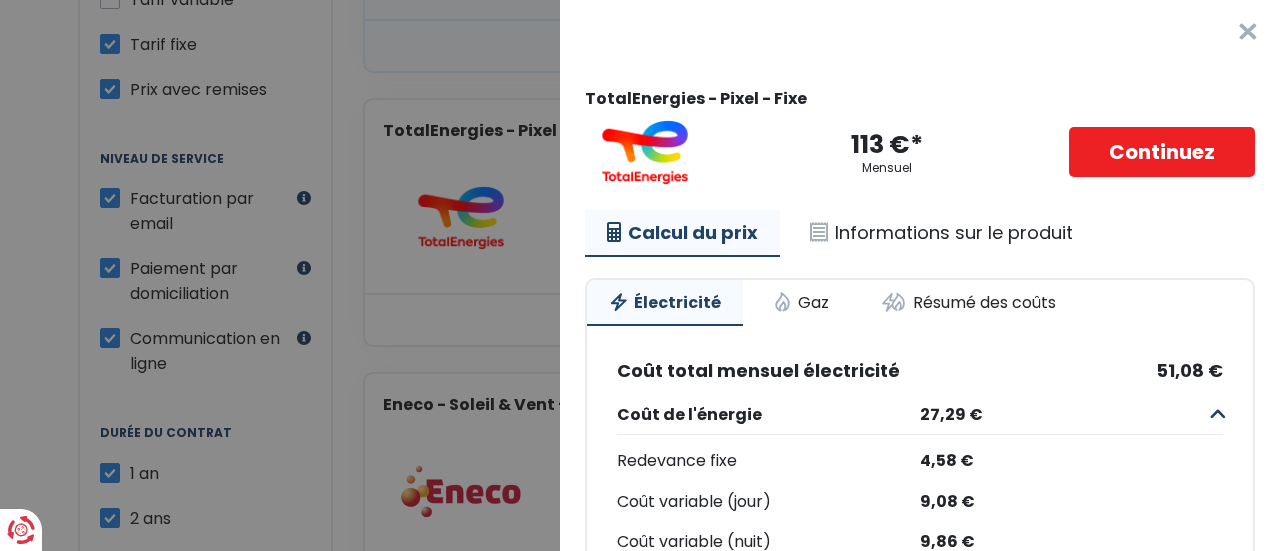 click on "×" at bounding box center [1248, 32] 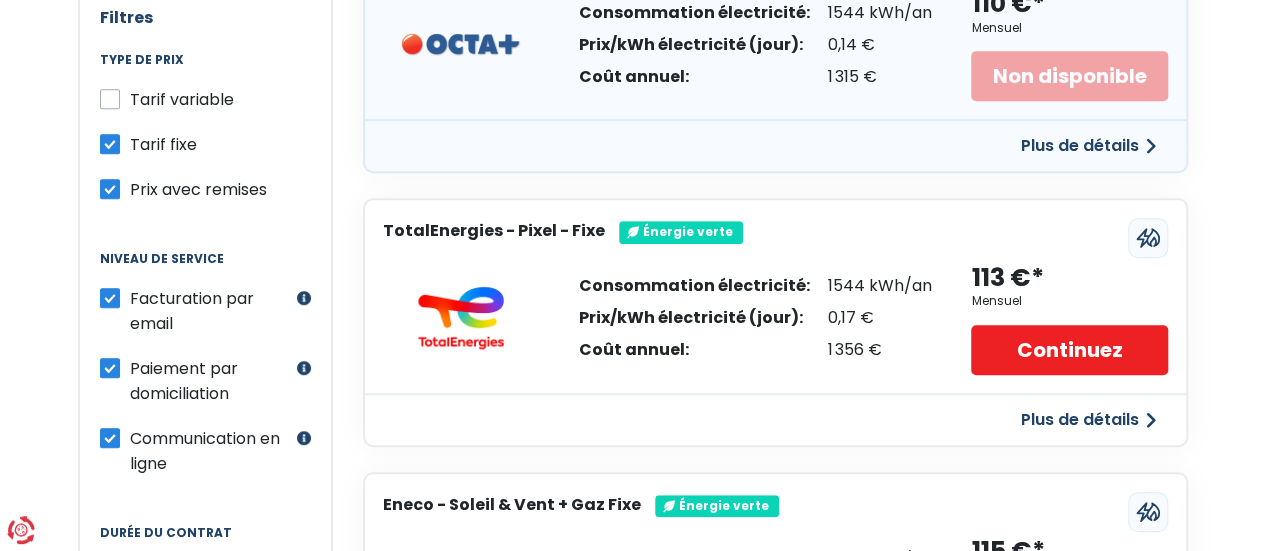 scroll, scrollTop: 300, scrollLeft: 0, axis: vertical 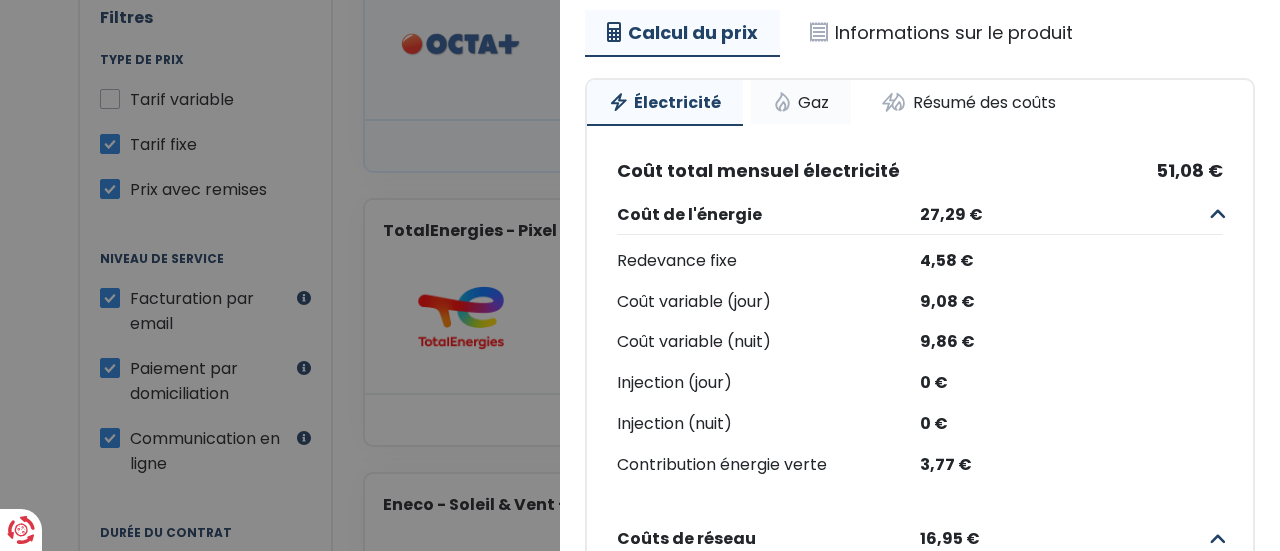 click on "Gaz" at bounding box center (801, 102) 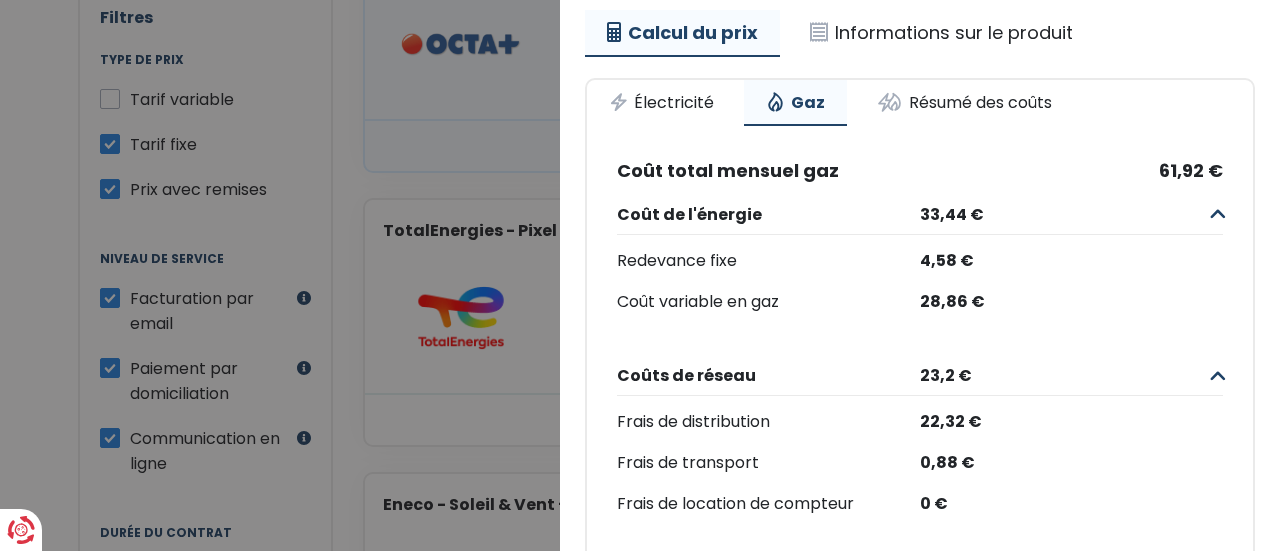 scroll, scrollTop: 200, scrollLeft: 0, axis: vertical 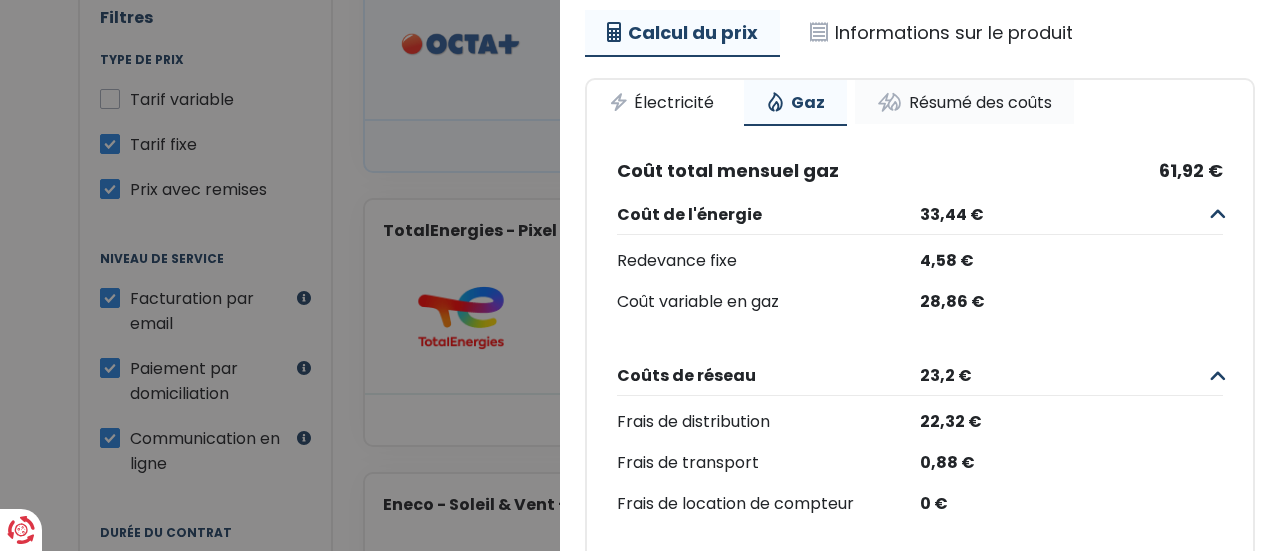 click on "Résumé des coûts" at bounding box center [964, 102] 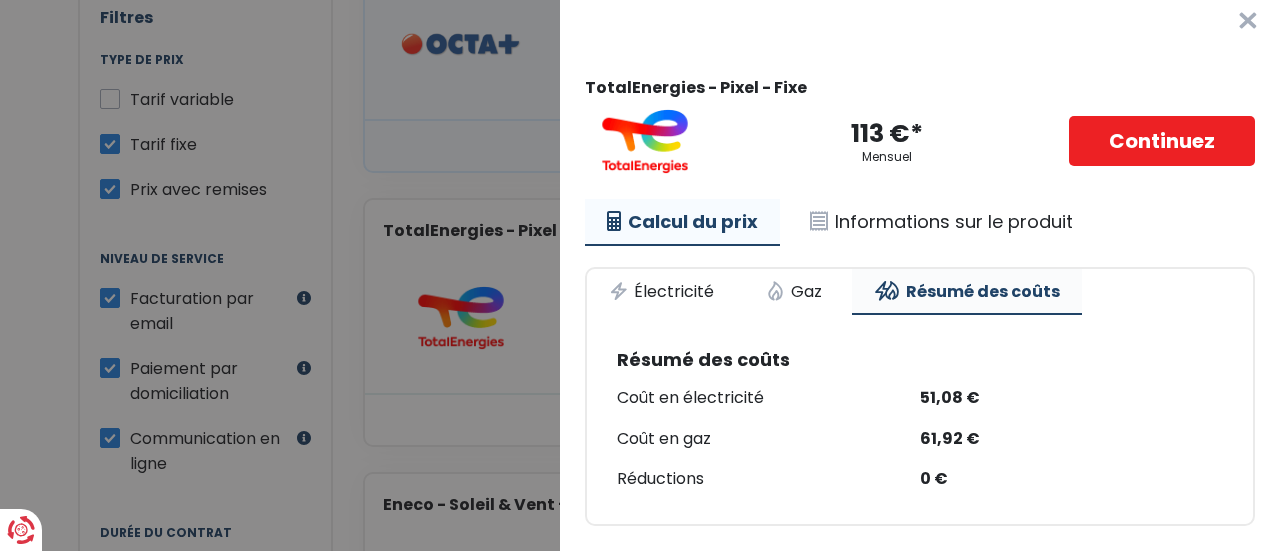 scroll, scrollTop: 26, scrollLeft: 0, axis: vertical 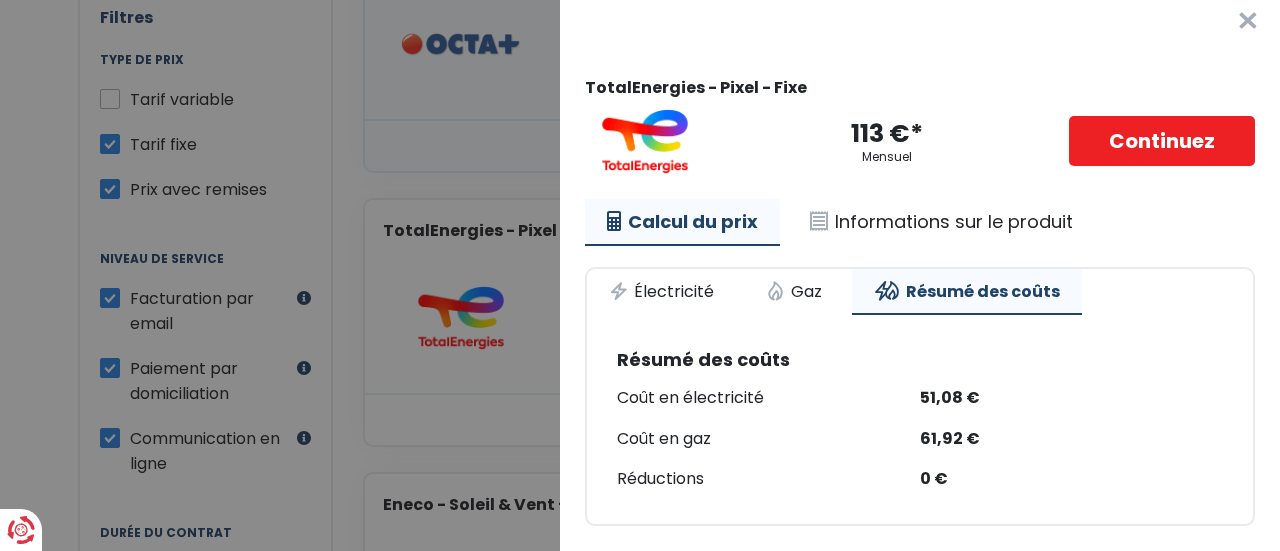 click on "×" at bounding box center (1248, 21) 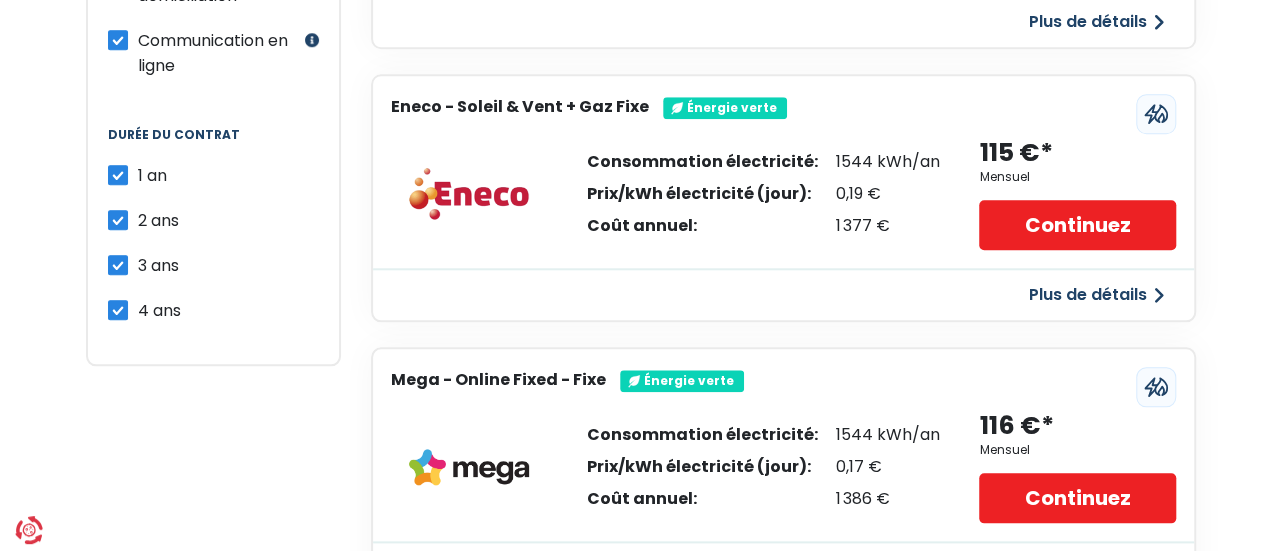 scroll, scrollTop: 900, scrollLeft: 0, axis: vertical 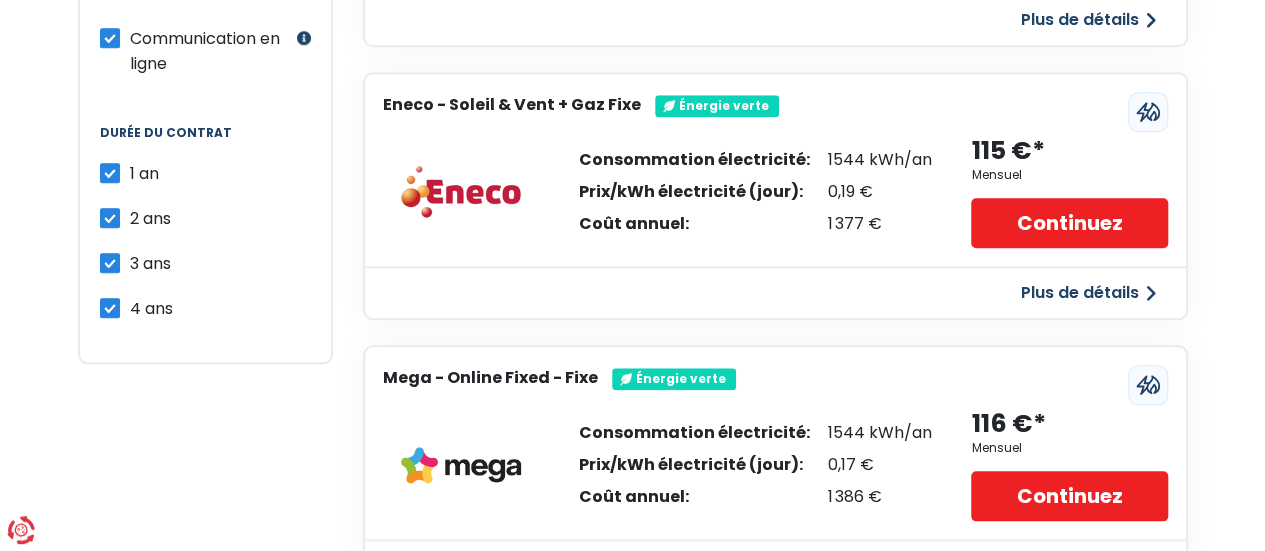 click on "Plus de détails" at bounding box center (1088, 293) 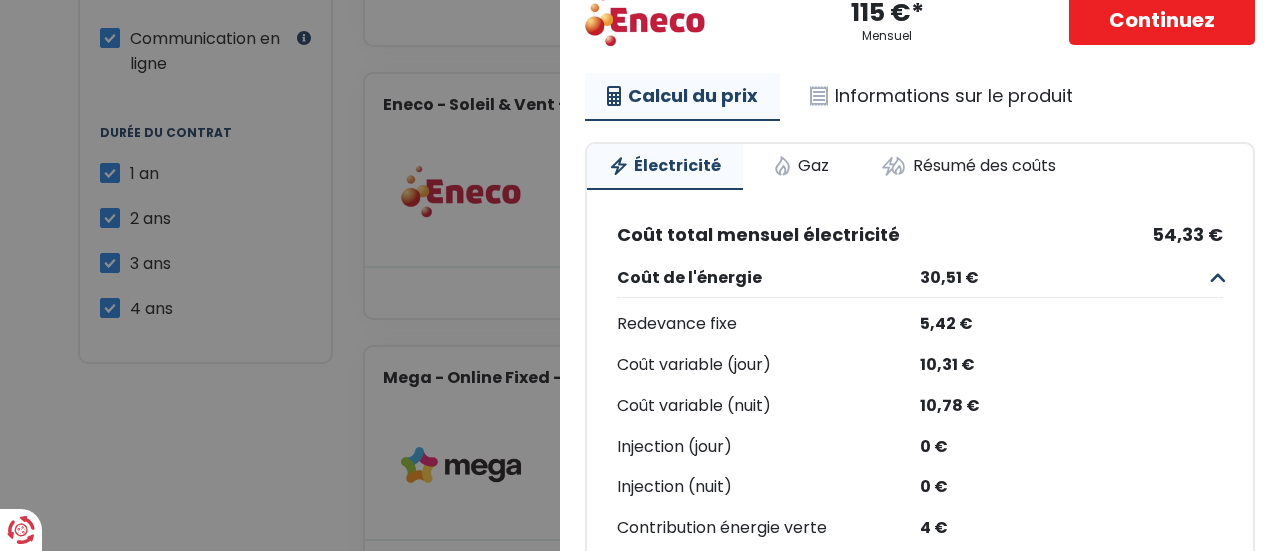 scroll, scrollTop: 200, scrollLeft: 0, axis: vertical 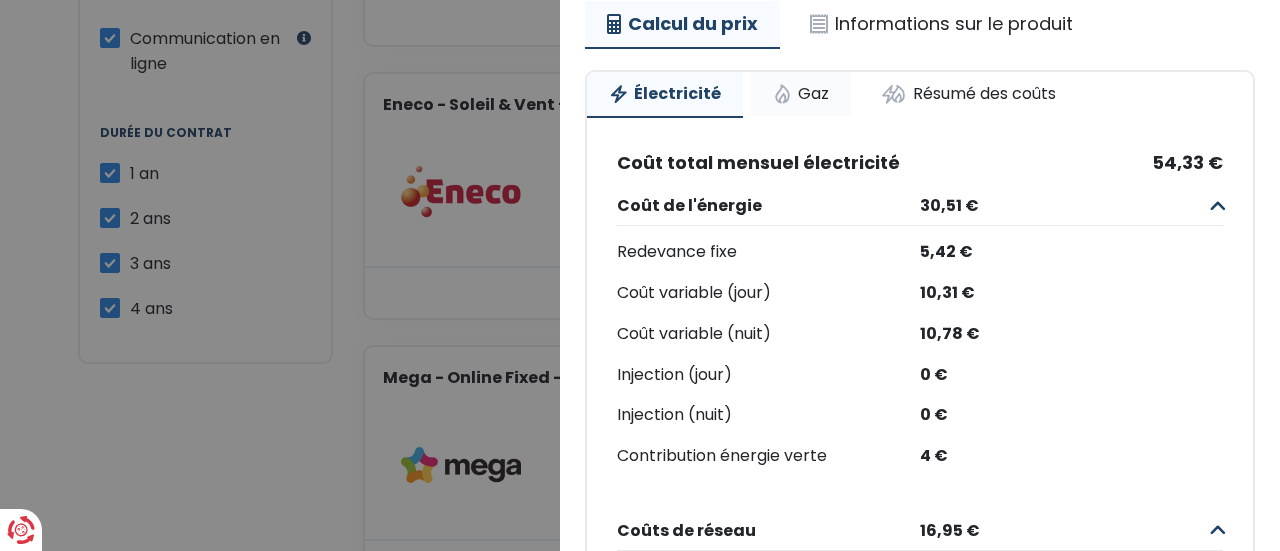 drag, startPoint x: 798, startPoint y: 83, endPoint x: 801, endPoint y: 98, distance: 15.297058 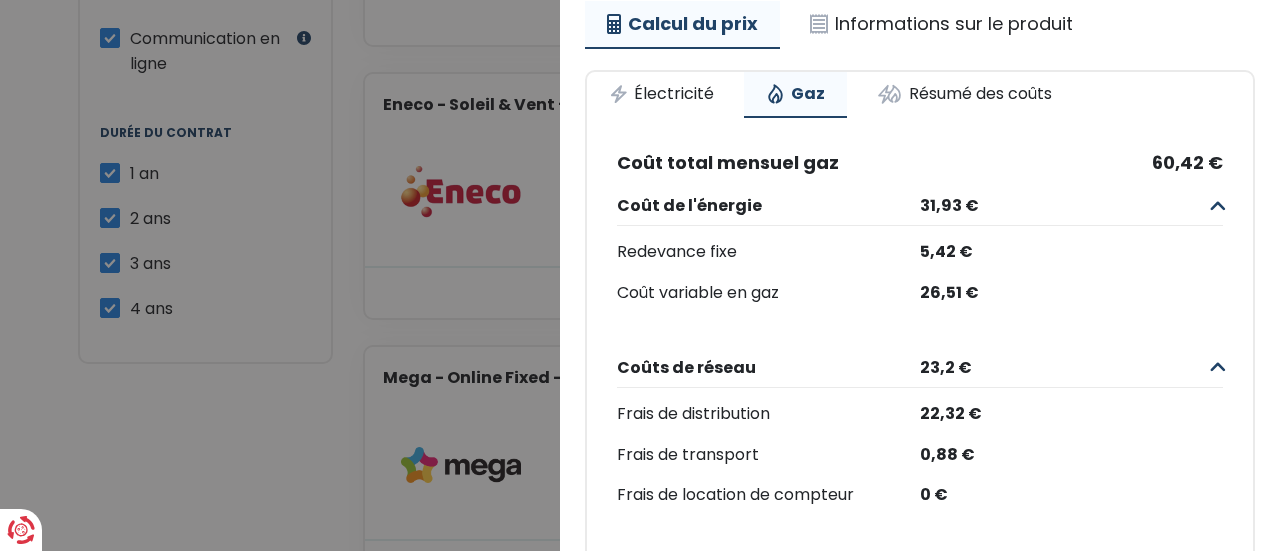 scroll, scrollTop: 200, scrollLeft: 0, axis: vertical 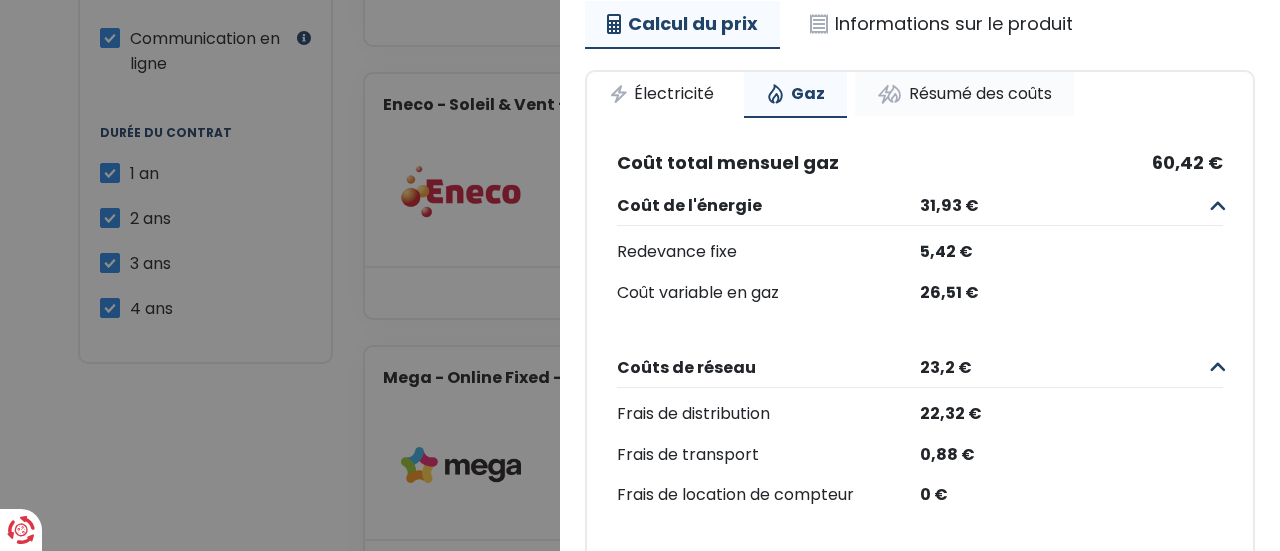 click on "Résumé des coûts" at bounding box center (964, 94) 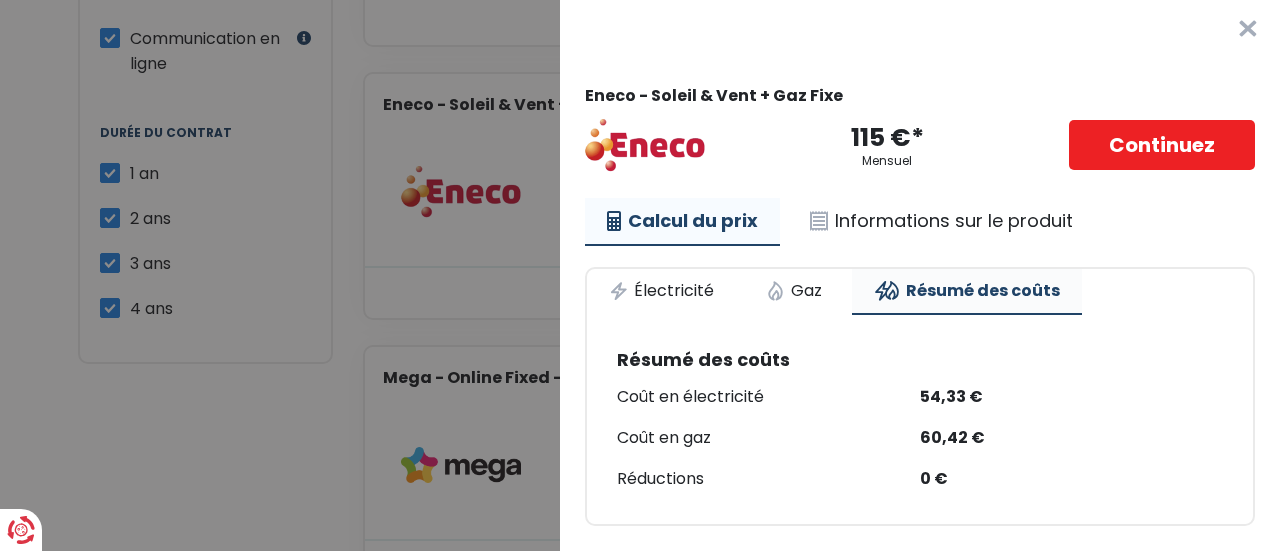 scroll, scrollTop: 17, scrollLeft: 0, axis: vertical 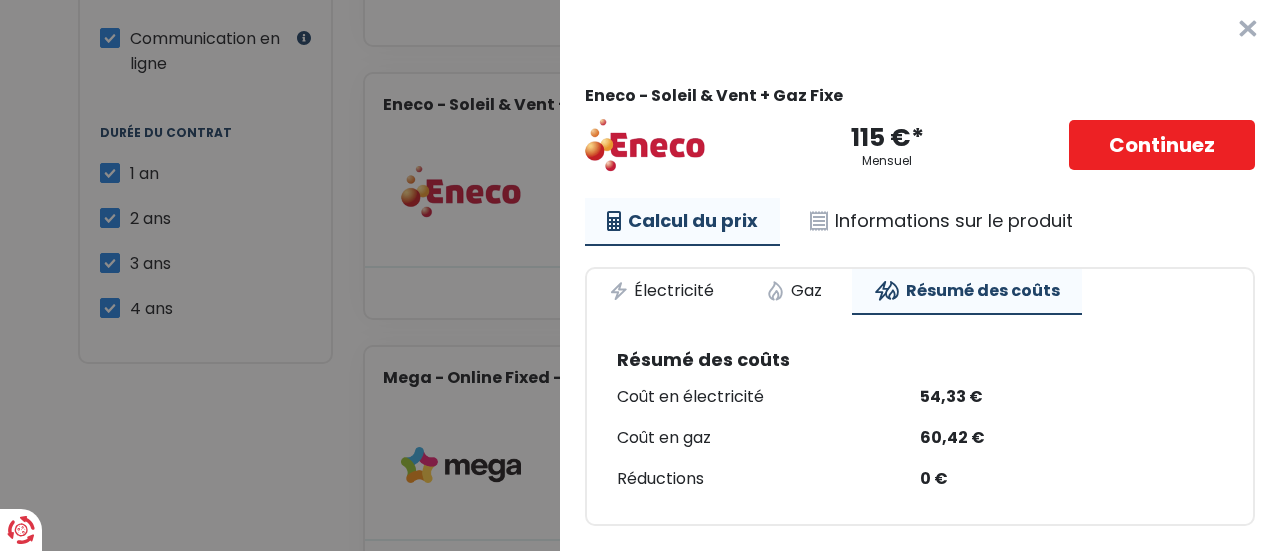 click on "×" at bounding box center [1248, 29] 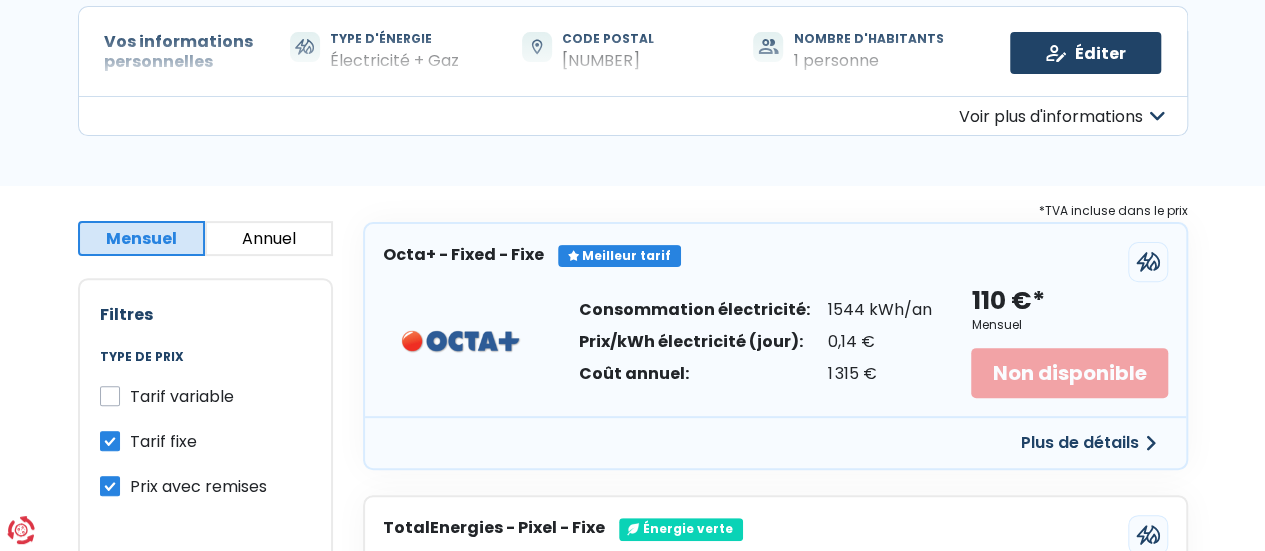 scroll, scrollTop: 200, scrollLeft: 0, axis: vertical 